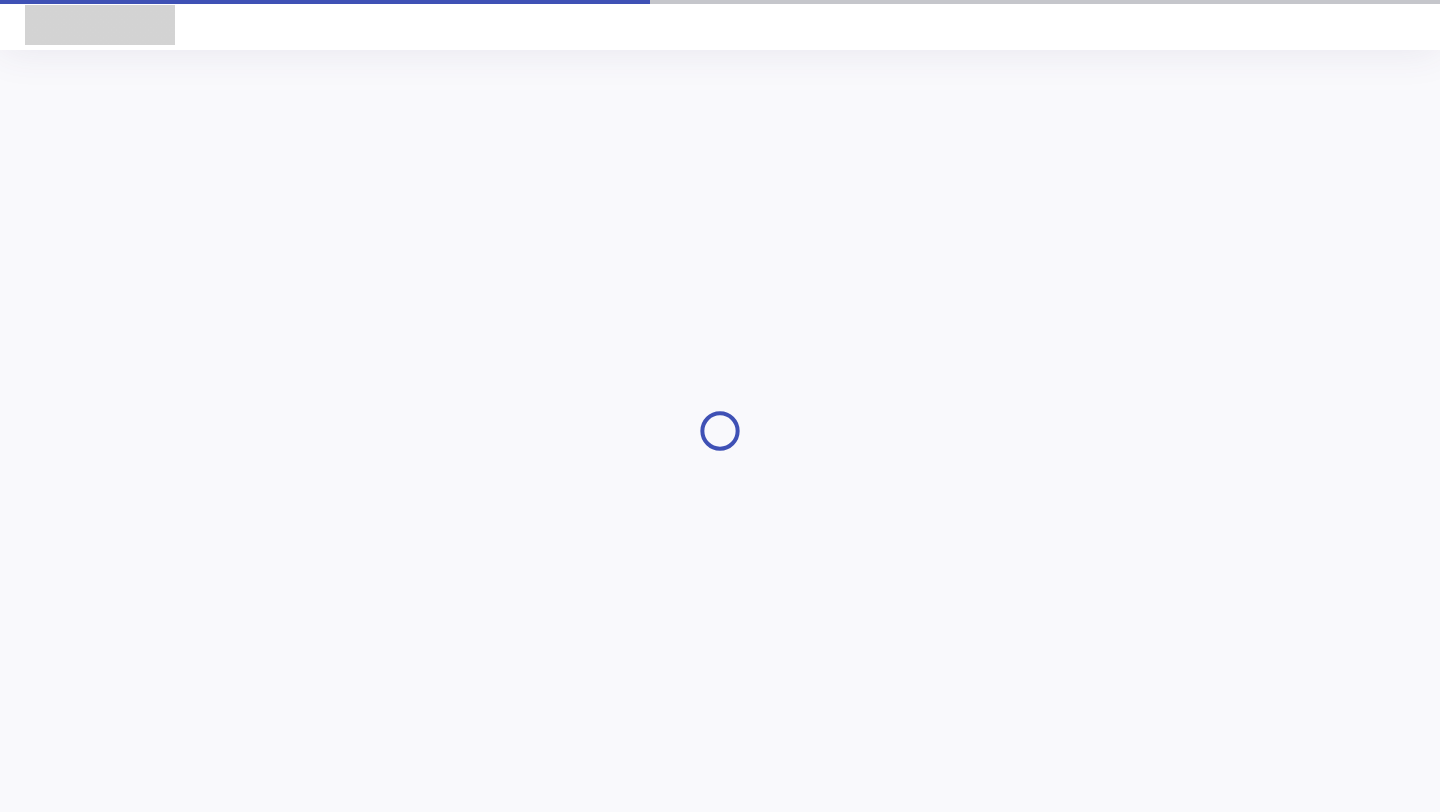 scroll, scrollTop: 0, scrollLeft: 0, axis: both 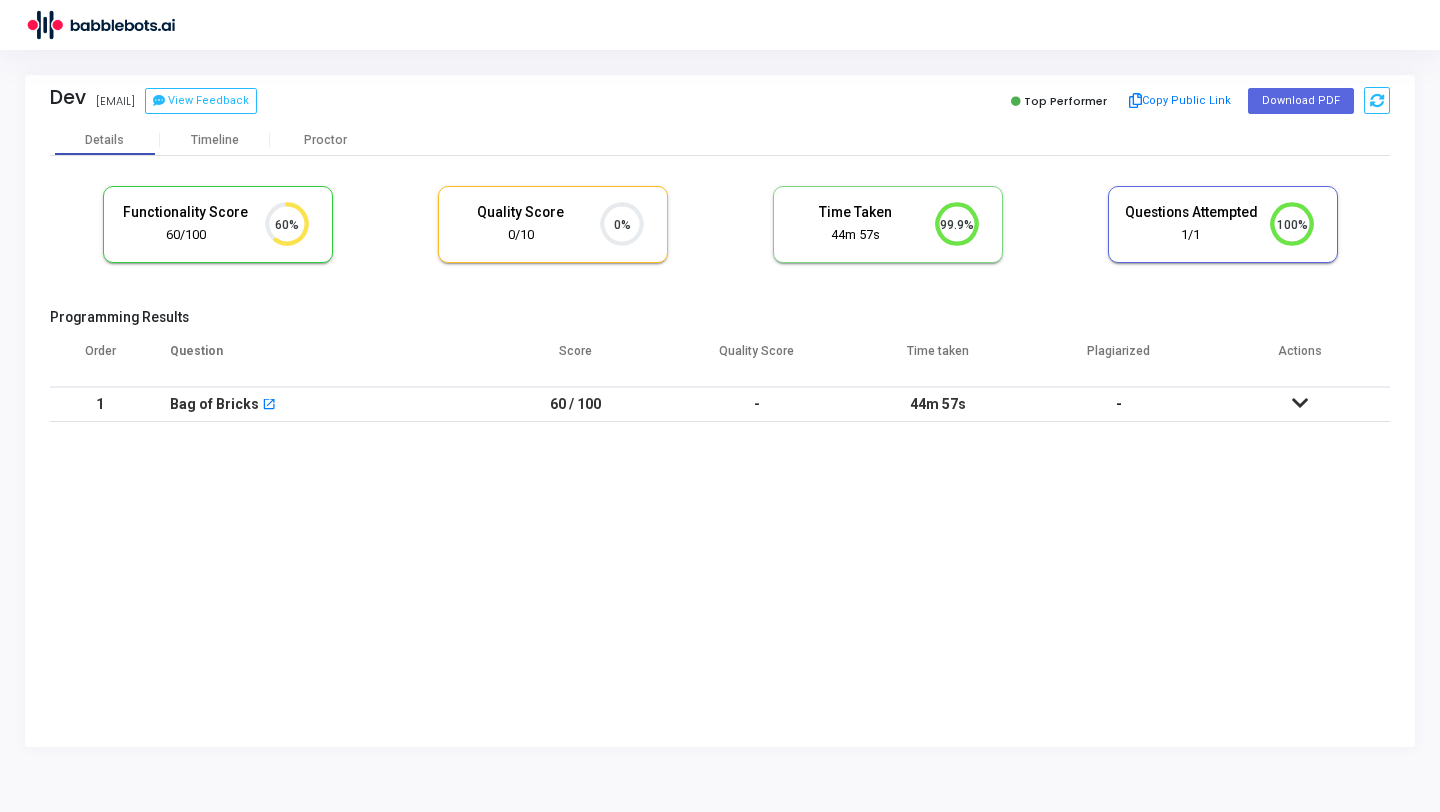 click on "-" at bounding box center [1118, 404] 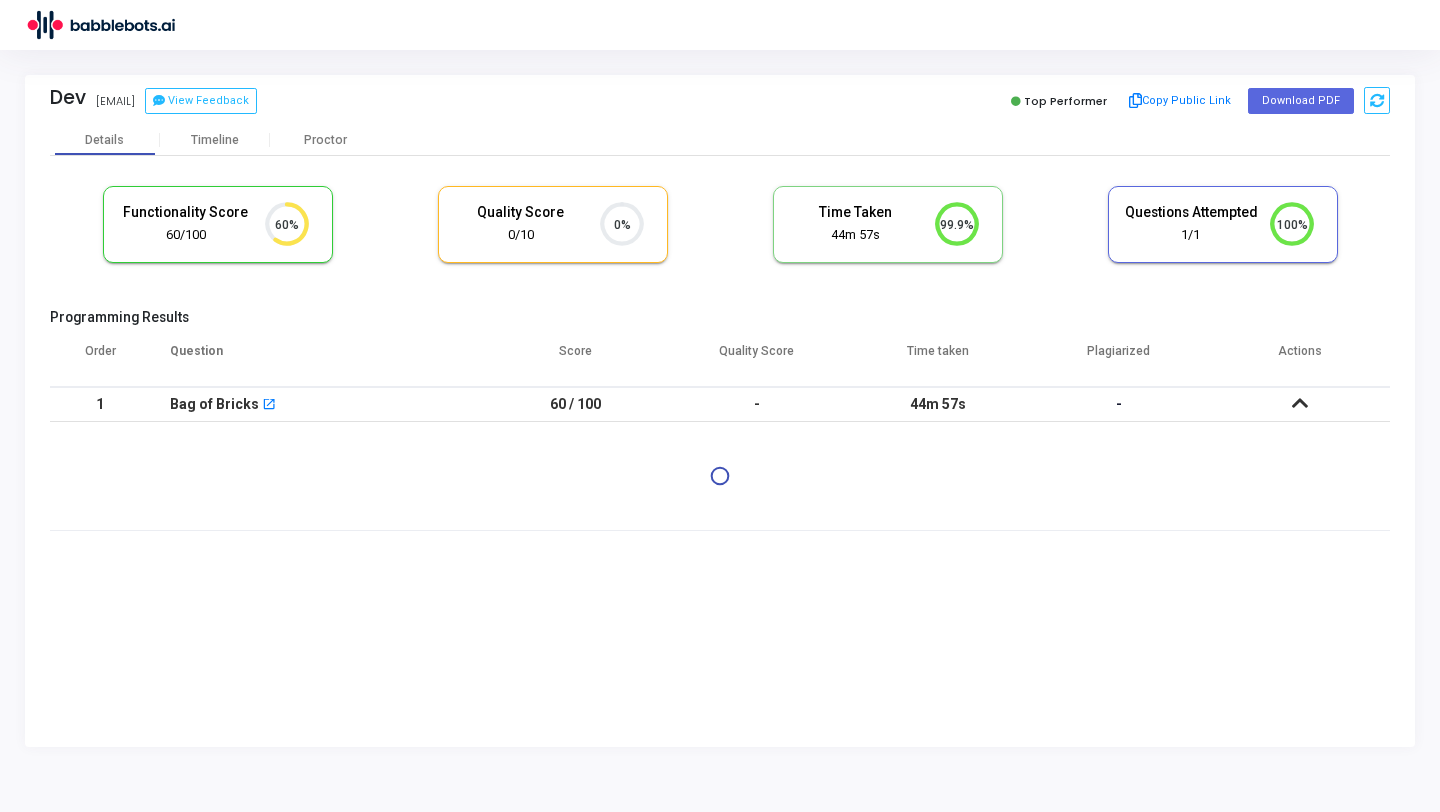 click at bounding box center [1299, 404] 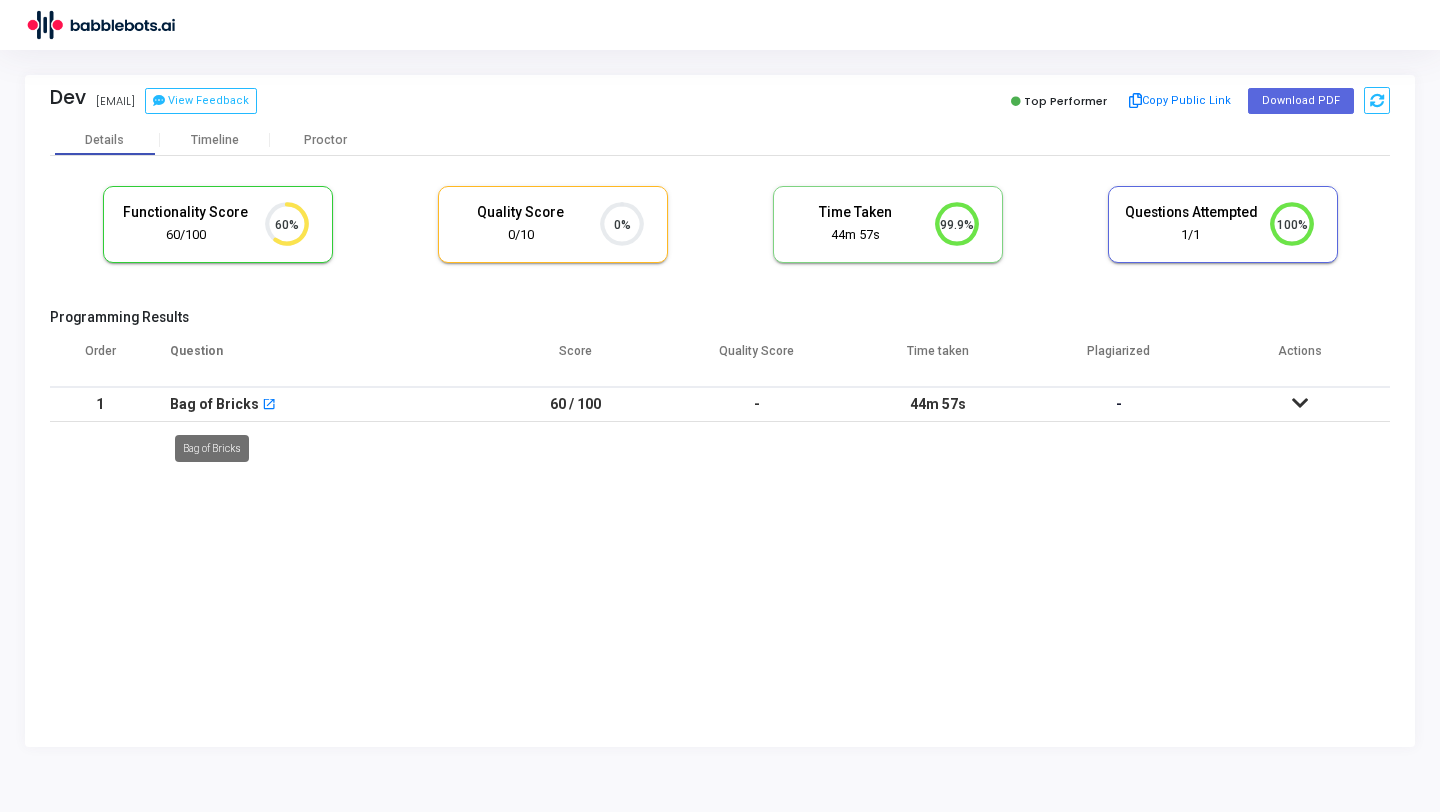 click on "Bag of Bricks" at bounding box center [214, 404] 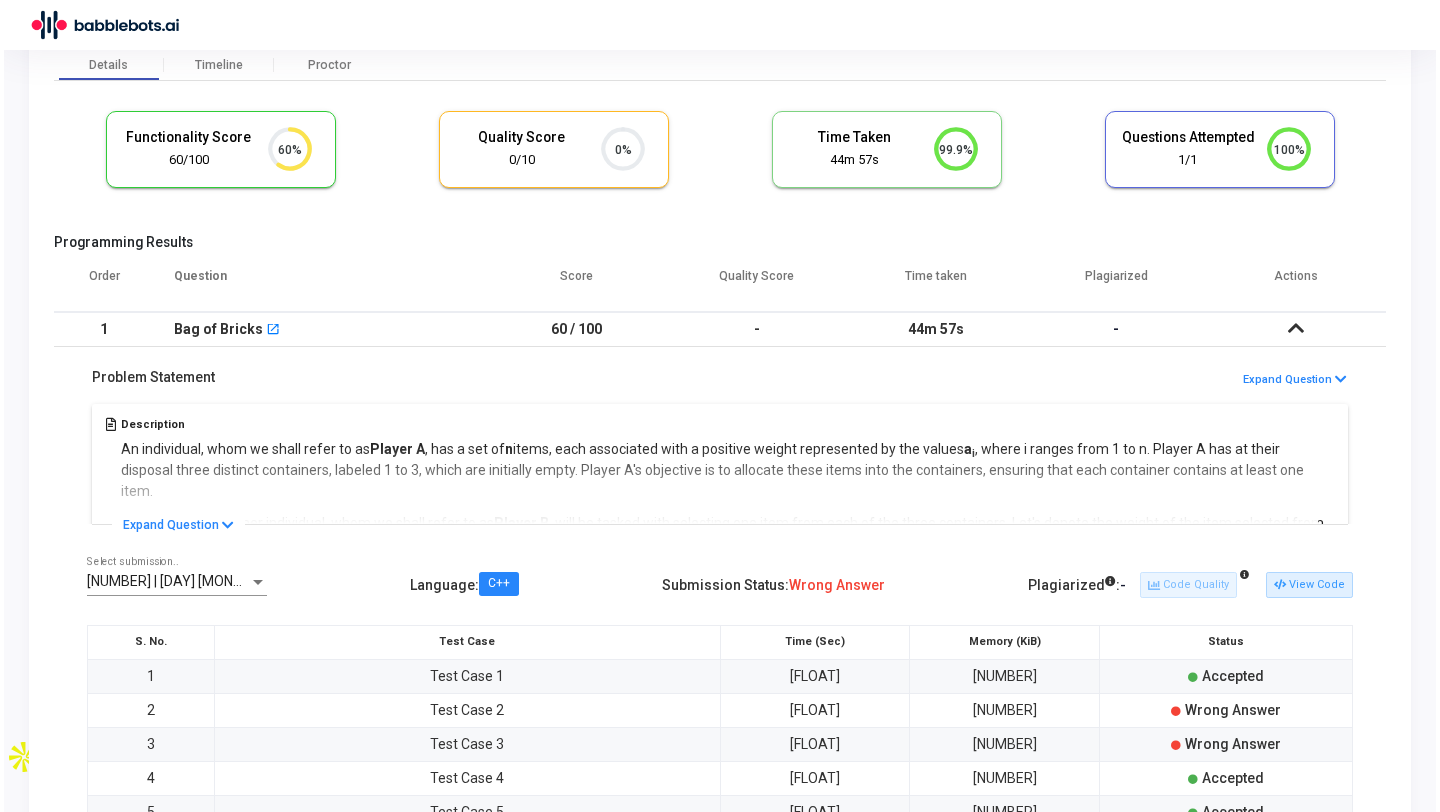 scroll, scrollTop: 0, scrollLeft: 0, axis: both 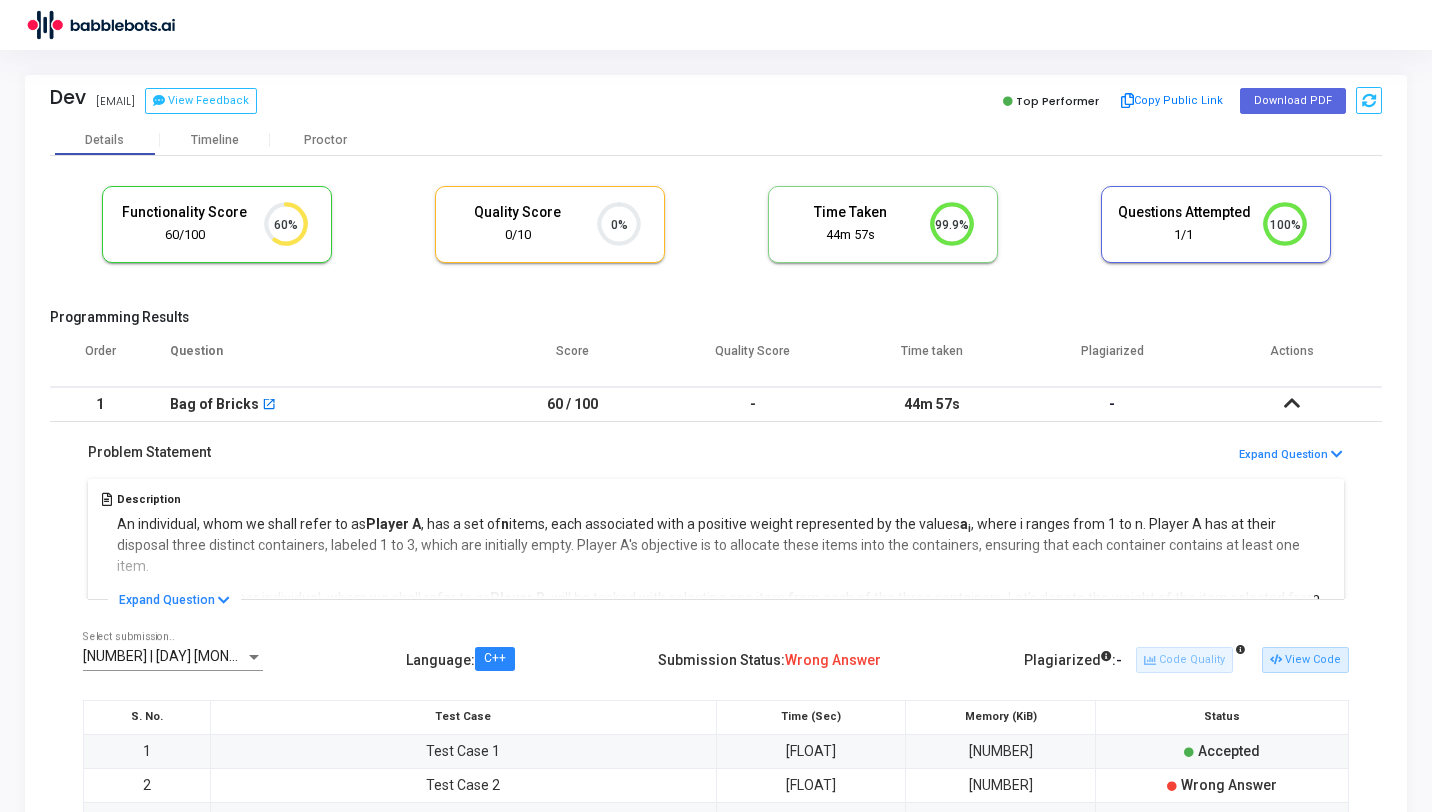 click on "open_in_new" at bounding box center (269, 406) 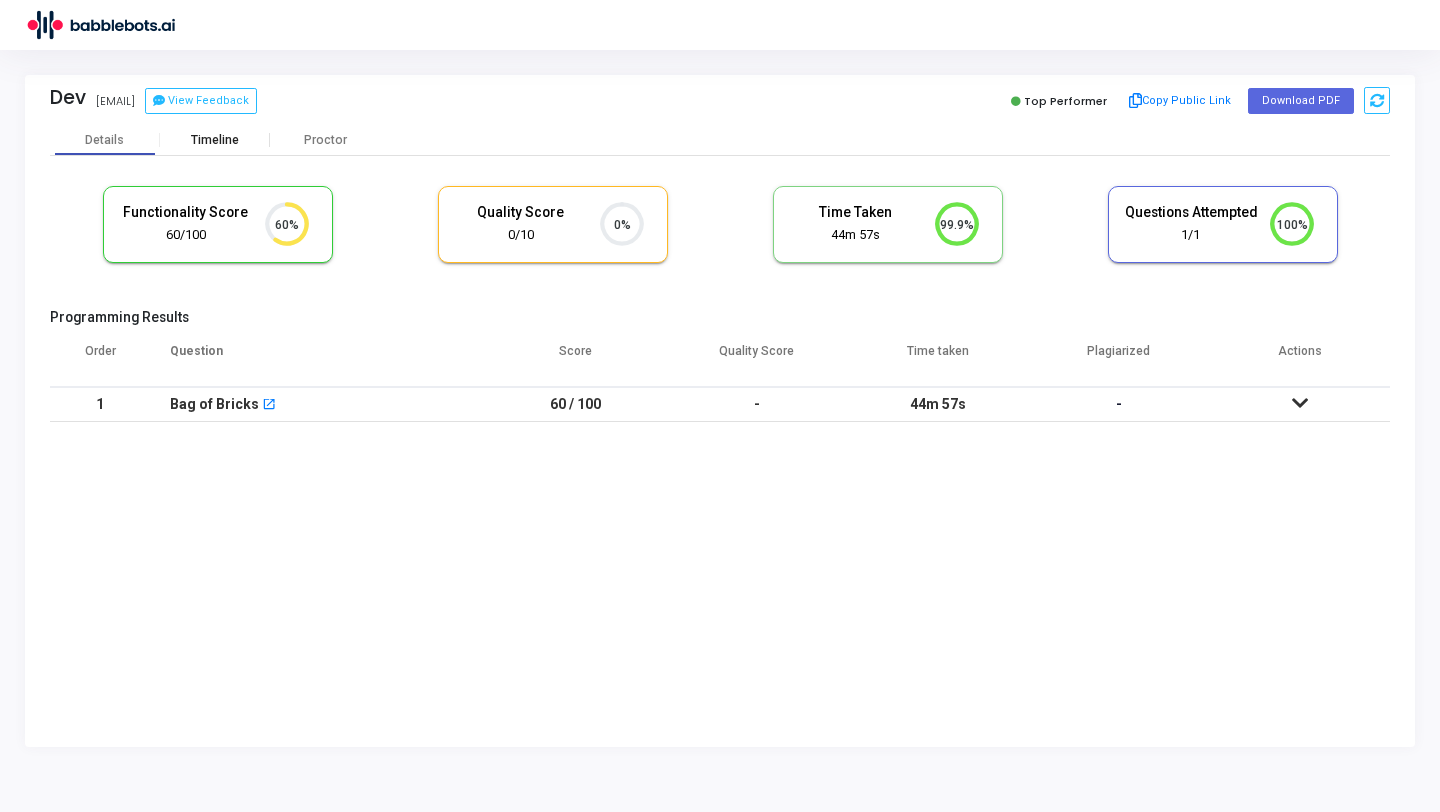 click on "Timeline" at bounding box center (215, 140) 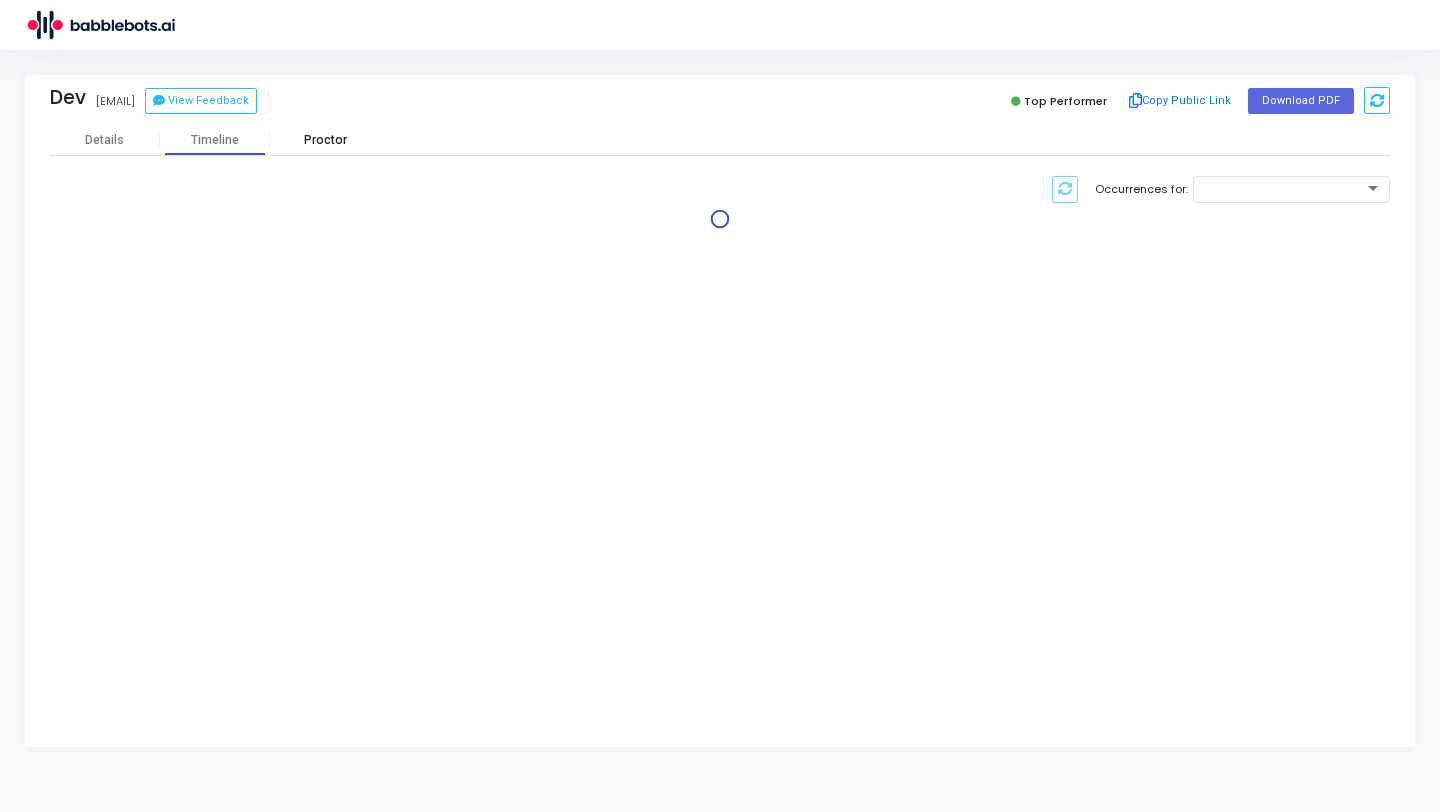 click on "Proctor" at bounding box center (325, 140) 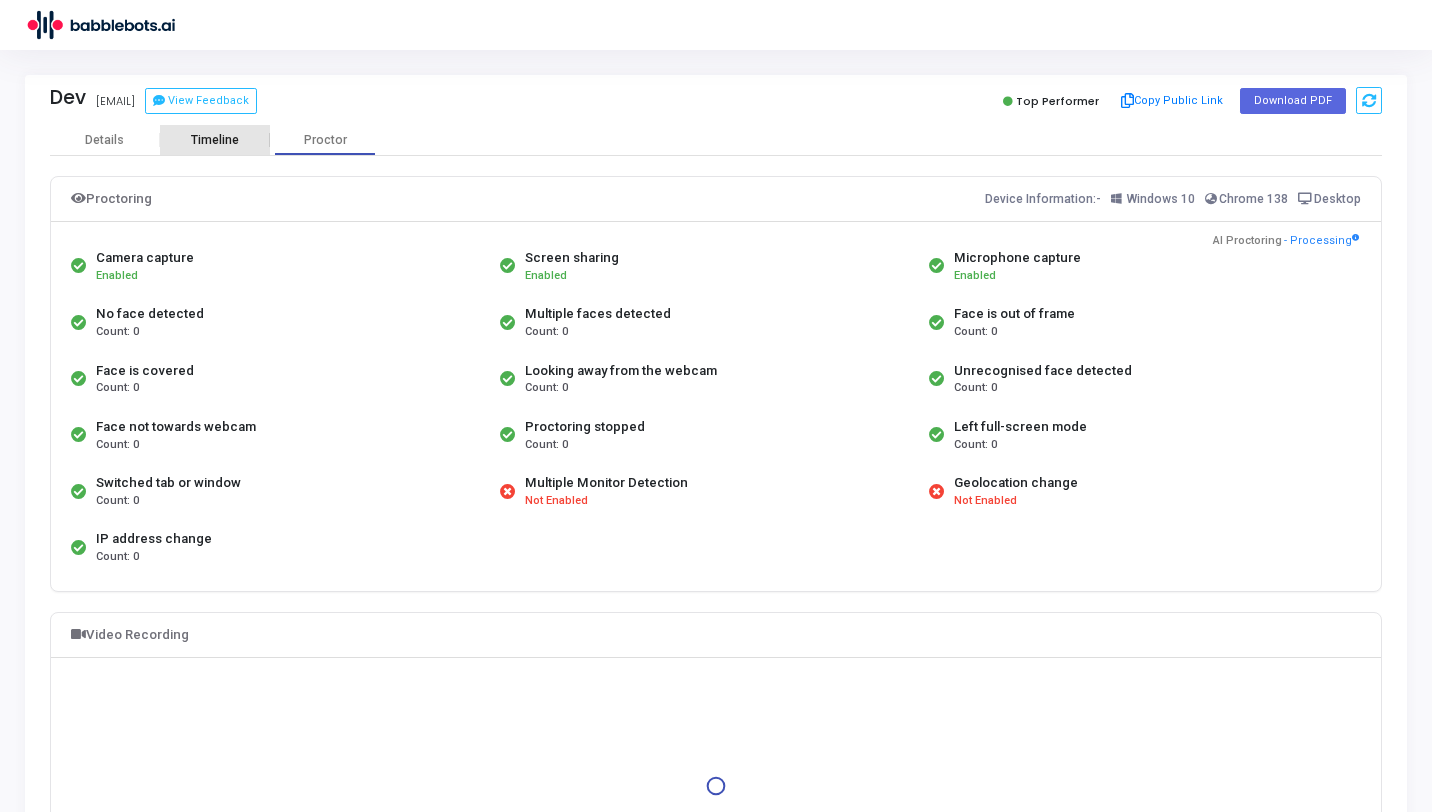 click on "Timeline" at bounding box center (215, 140) 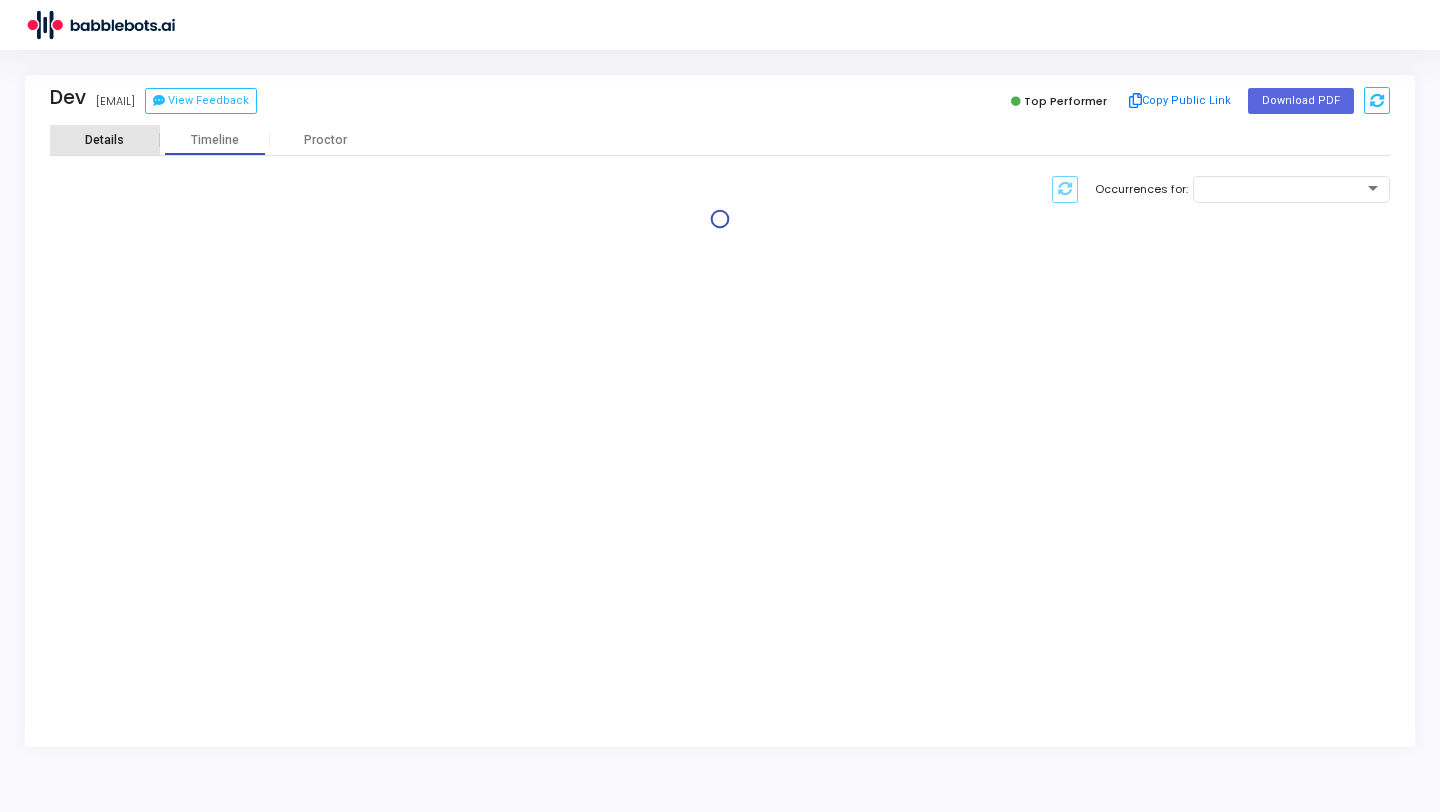 click on "Details" at bounding box center [105, 140] 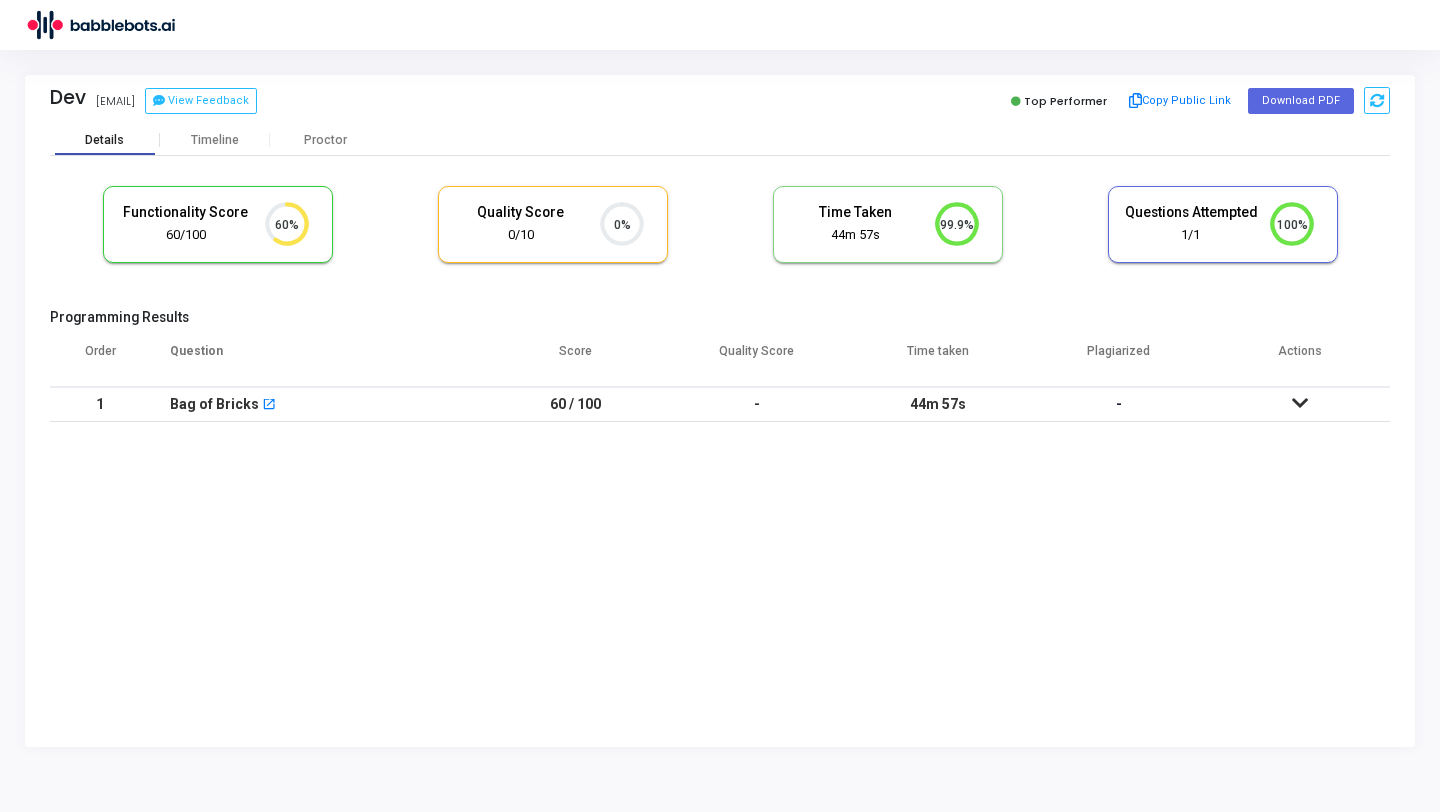 scroll, scrollTop: 9, scrollLeft: 9, axis: both 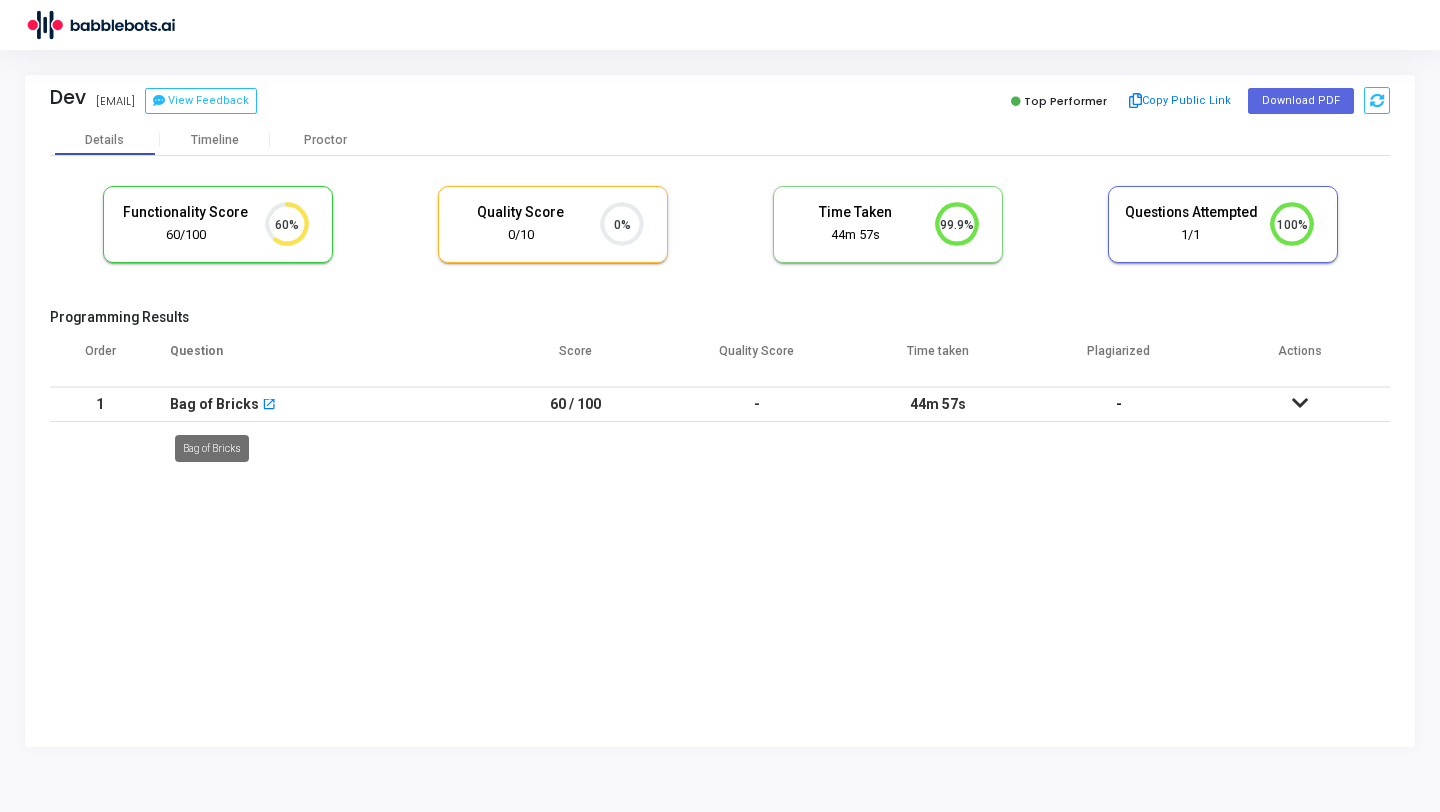 click on "Bag of Bricks" at bounding box center [214, 404] 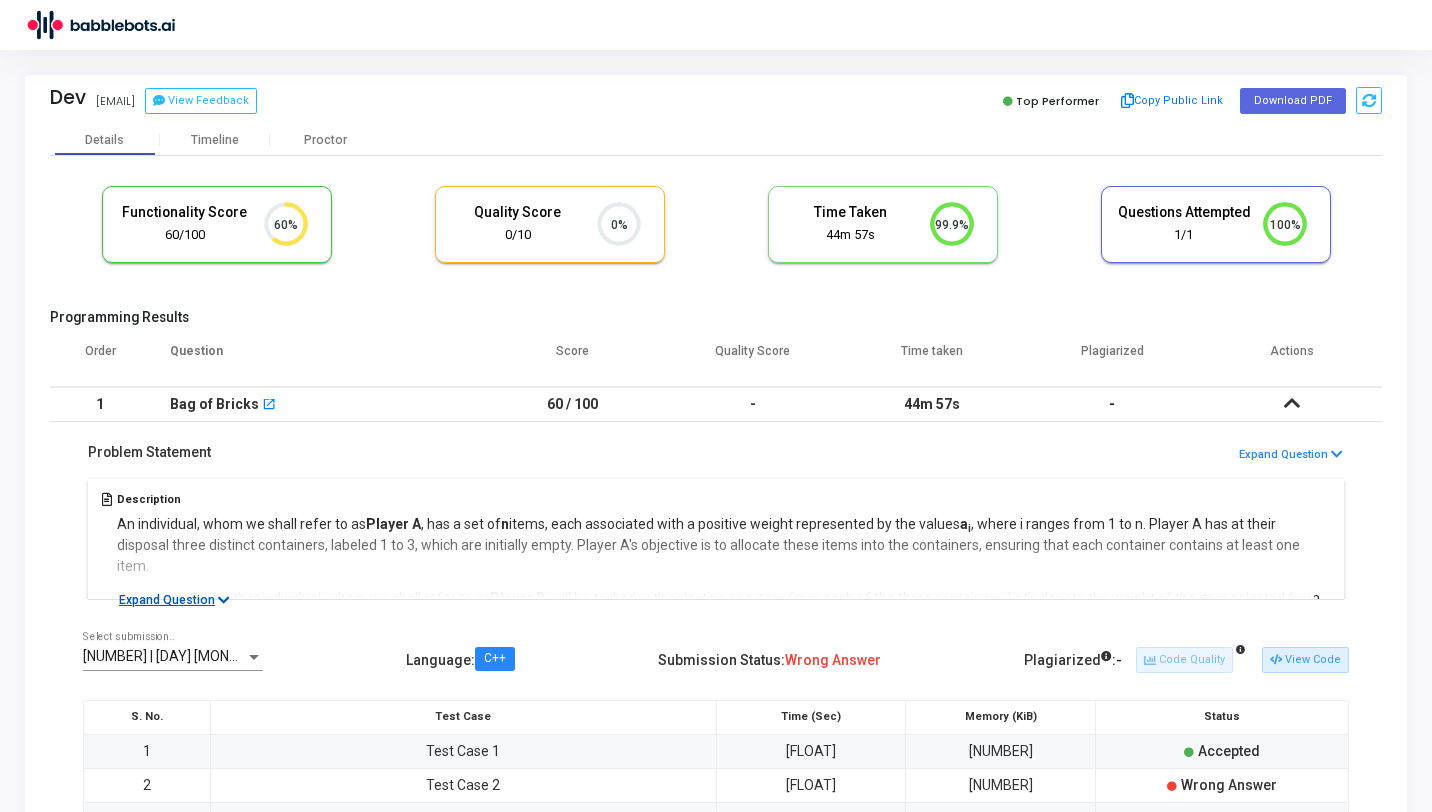 click on "Expand Question" at bounding box center (174, 600) 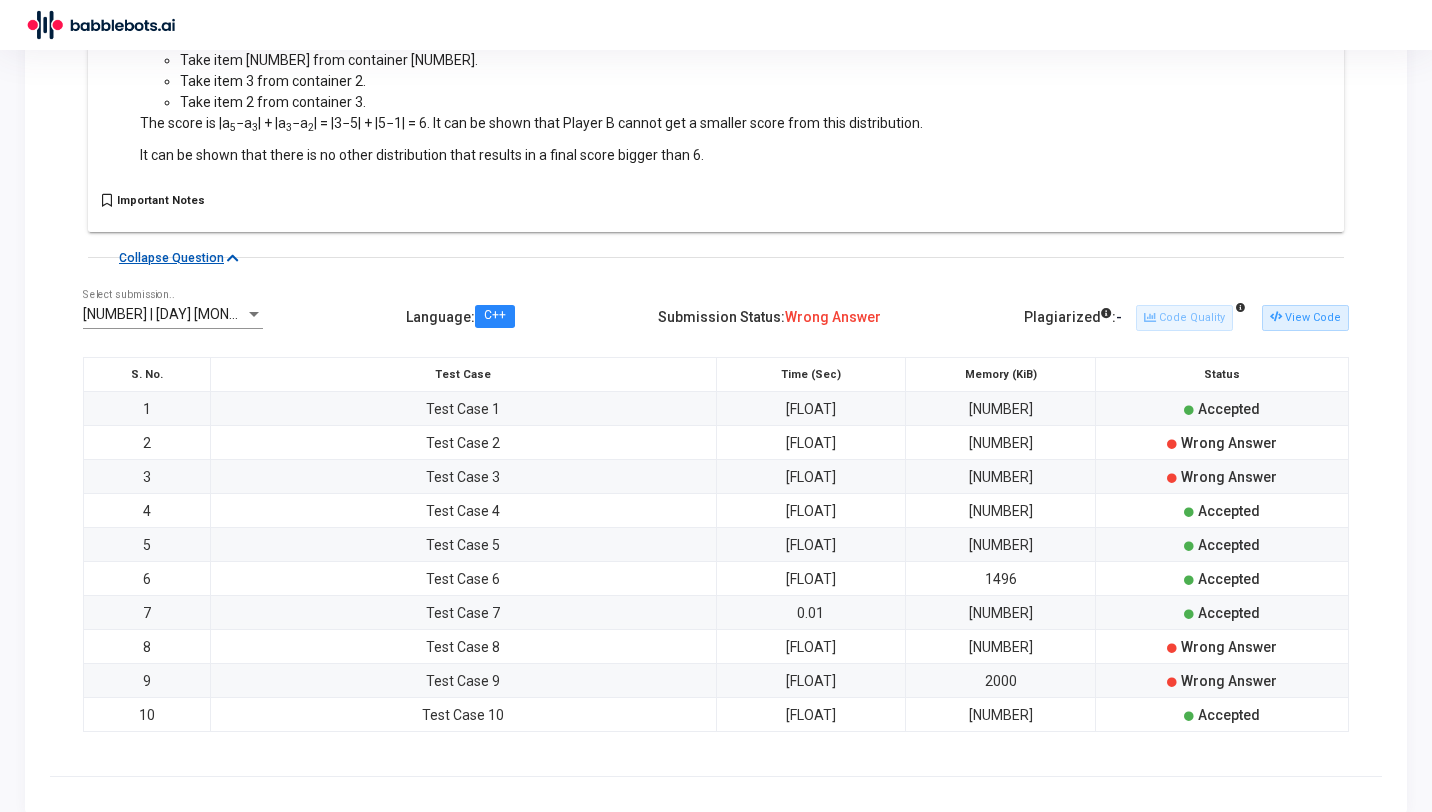 scroll, scrollTop: 0, scrollLeft: 0, axis: both 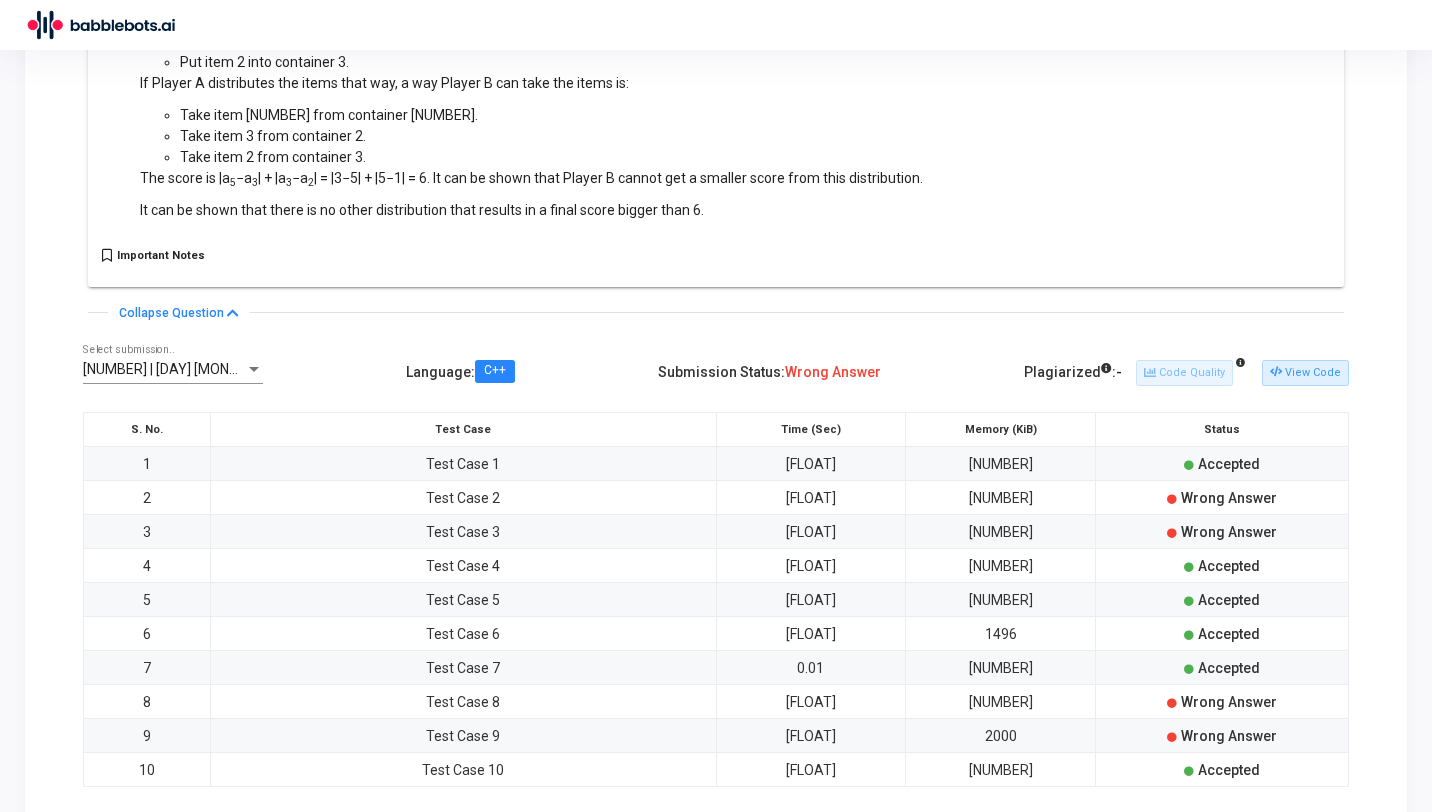 click on "571807 | 05 Aug, 2025 08:48 AM IST (Best) Select submission..  Language :   C++   Submission Status:   Wrong Answer   Plagiarized  :   -   Code Quality   View Code   S. No.   Test Case   Time (Sec)   Memory (KiB)   Status  1 Test Case 1  0.005  1836   Accepted  2 Test Case 2  0.004  1804   Wrong Answer  3 Test Case 3  0.006  1444   Wrong Answer  4 Test Case 4  0.005  1552   Accepted  5 Test Case 5  0.006  1344   Accepted  6 Test Case 6  0.009  1496   Accepted  7 Test Case 7  0.01  1660   Accepted  8 Test Case 8  0.03  1712   Wrong Answer  9 Test Case 9  0.041  2000   Wrong Answer  10 Test Case 10  0.068  1952   Accepted" at bounding box center (716, 577) 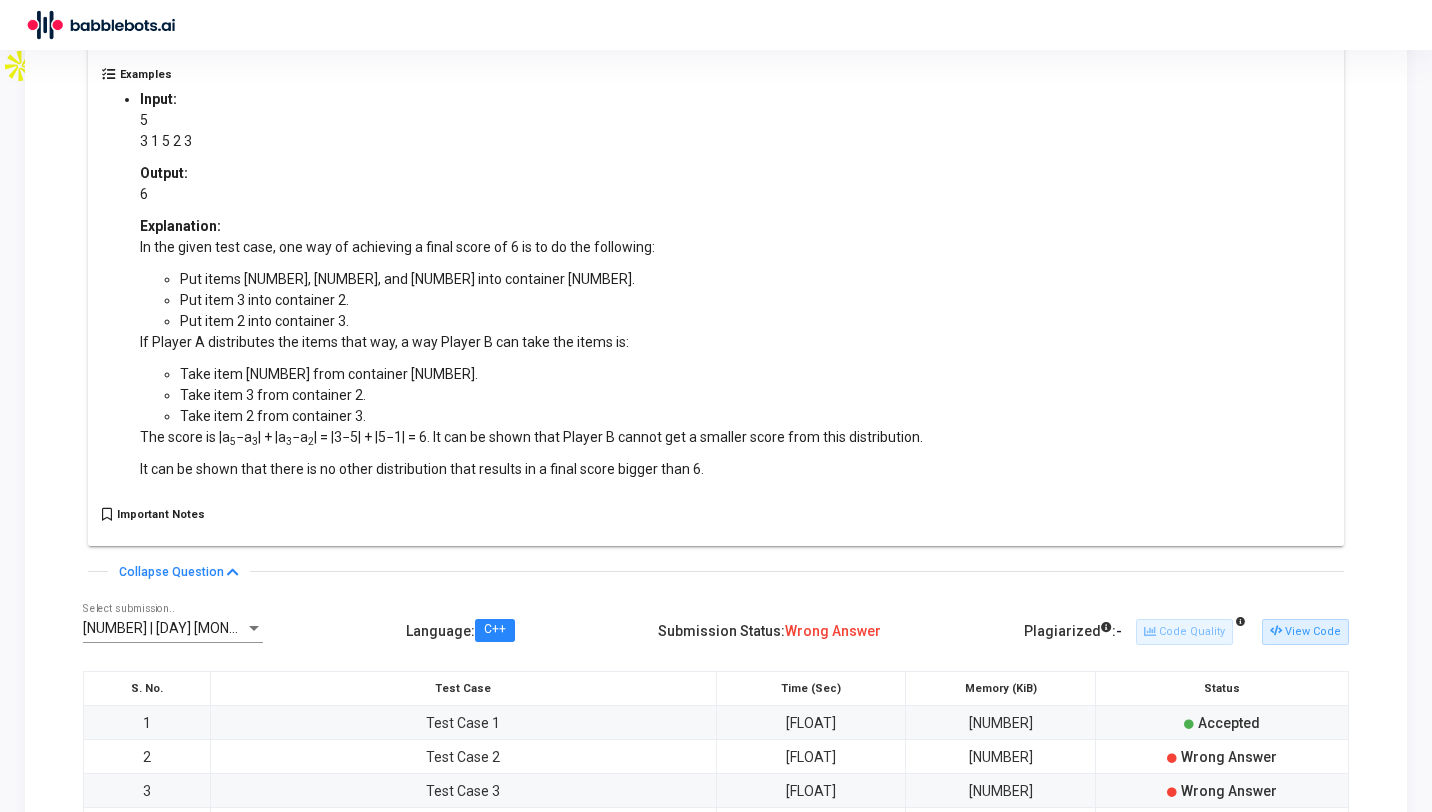 scroll, scrollTop: 1080, scrollLeft: 0, axis: vertical 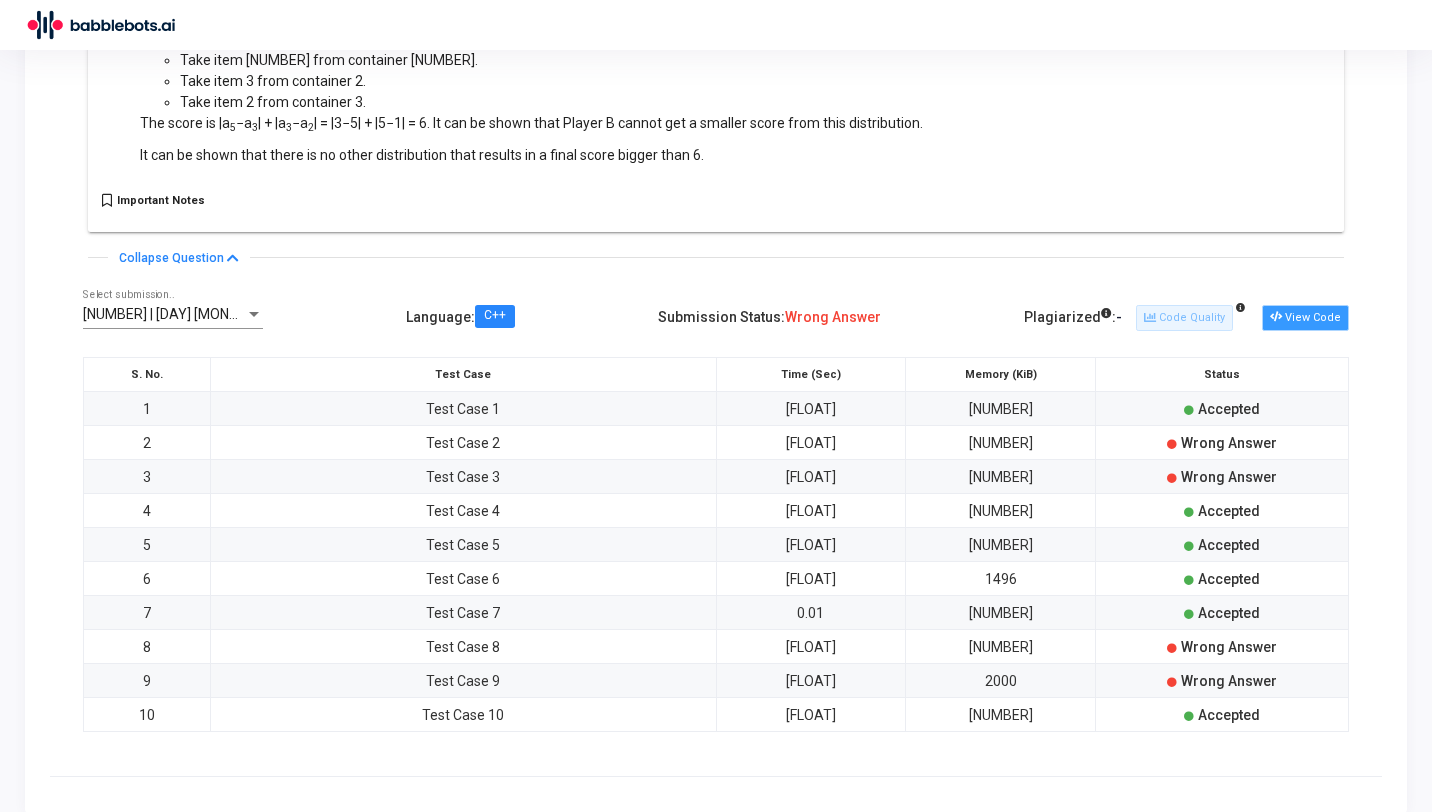 click on "View Code" at bounding box center (1305, 318) 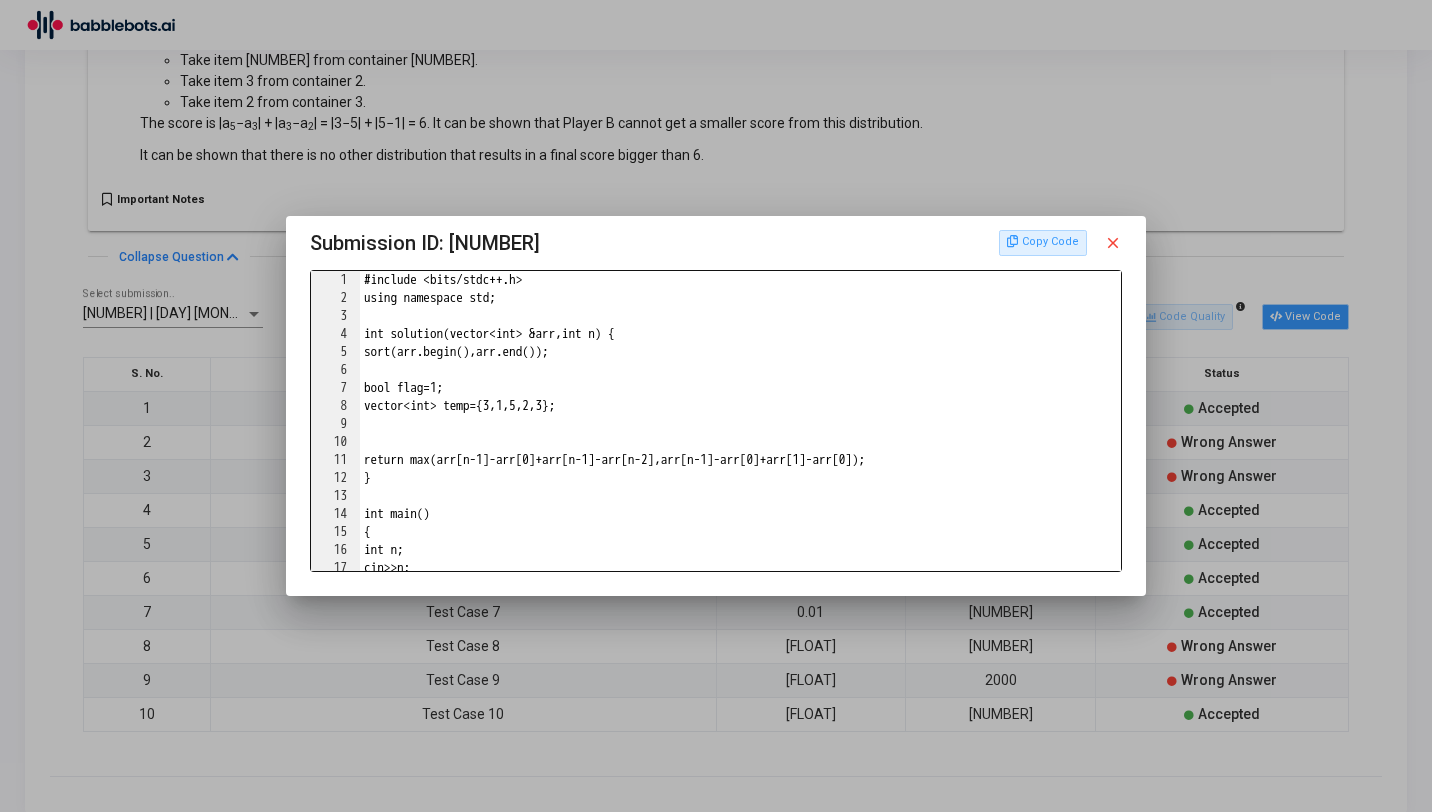 scroll, scrollTop: 0, scrollLeft: 0, axis: both 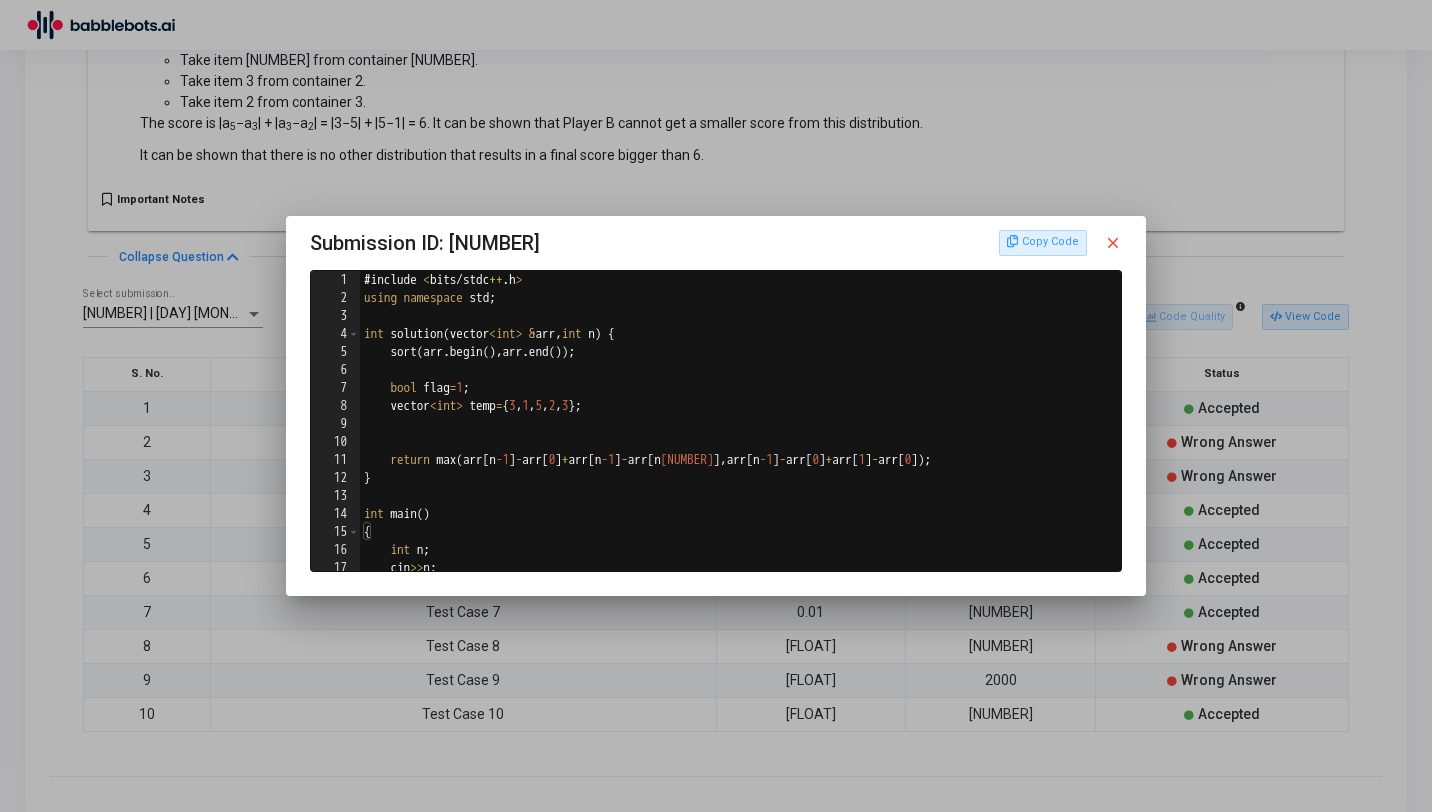 type 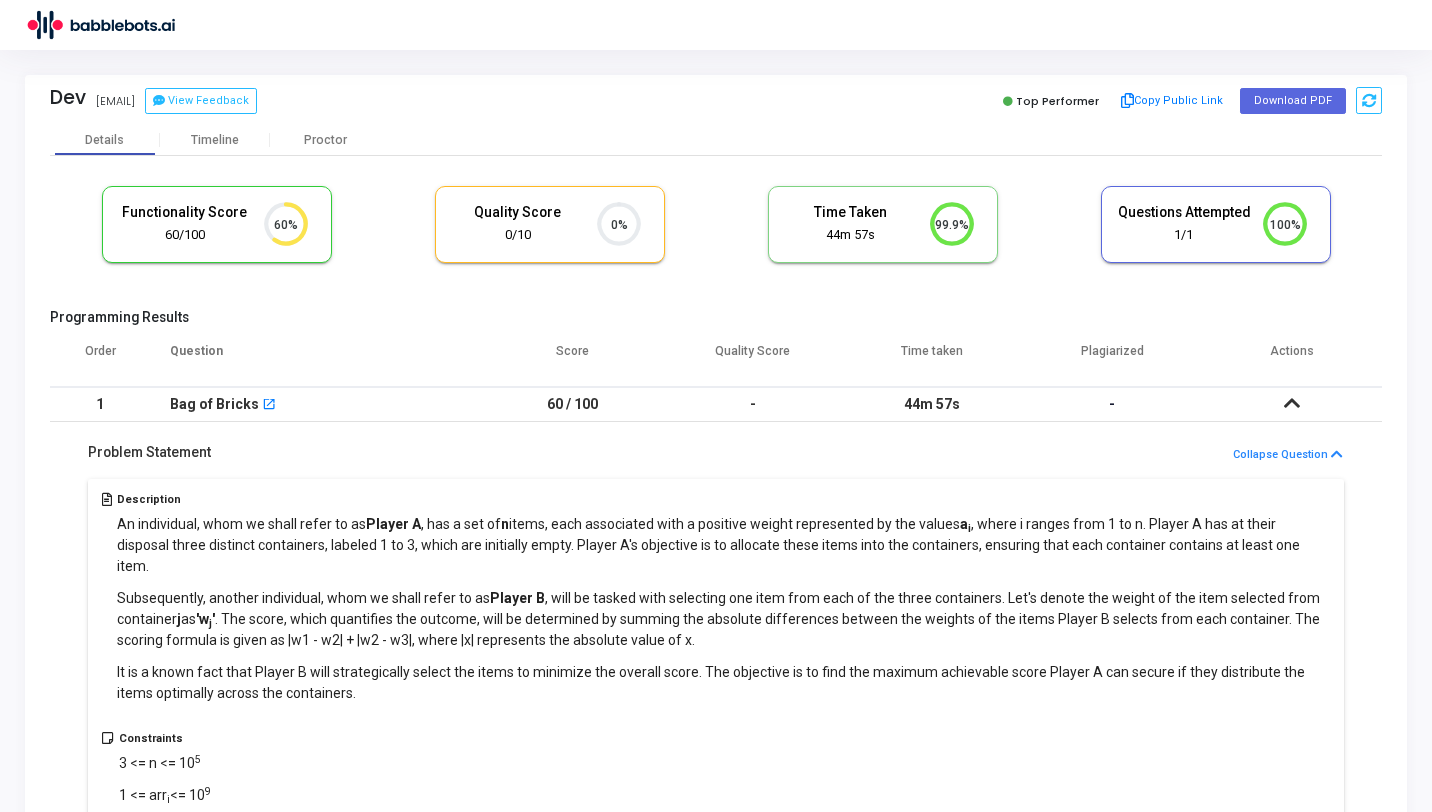 scroll, scrollTop: 969, scrollLeft: 0, axis: vertical 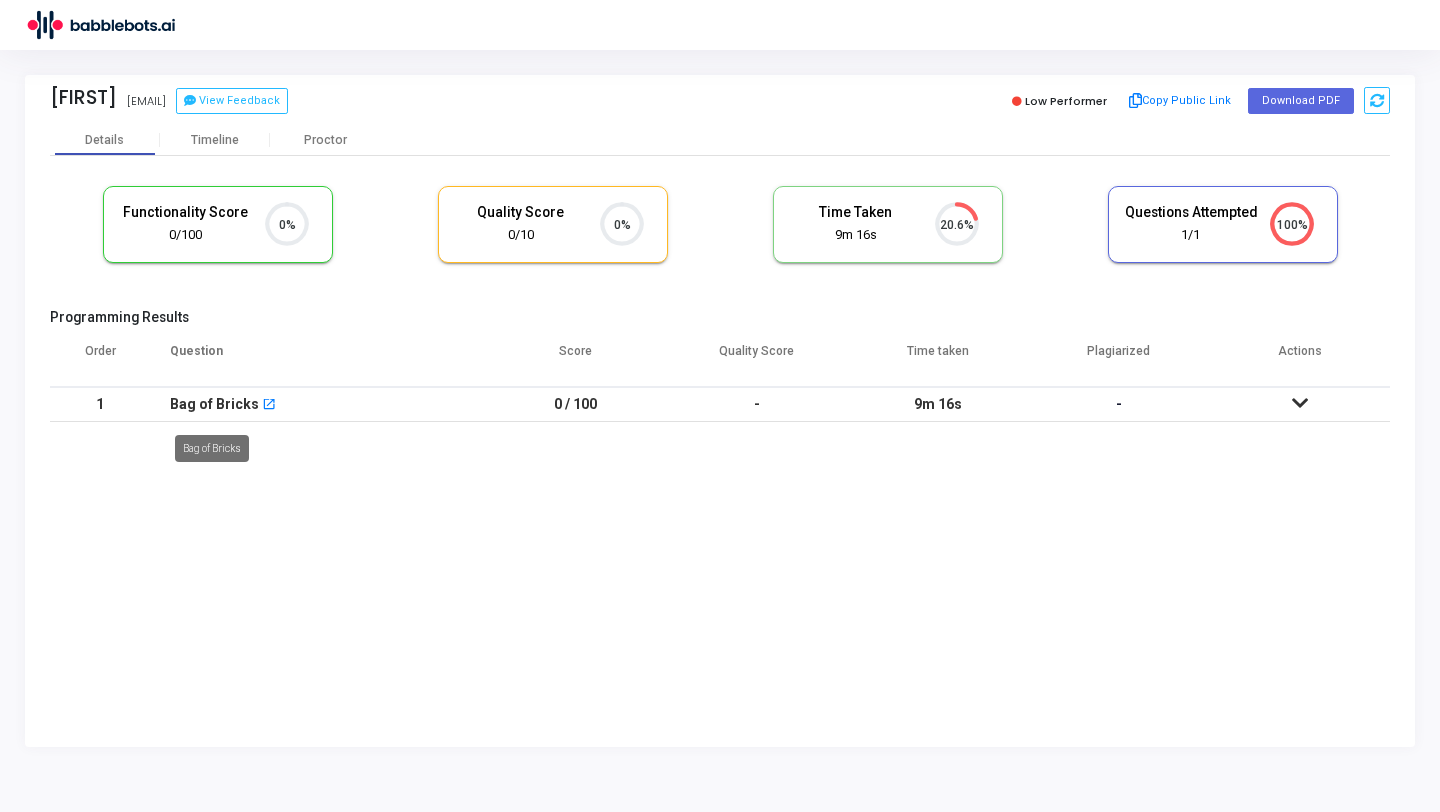 click on "Bag of Bricks" at bounding box center (214, 404) 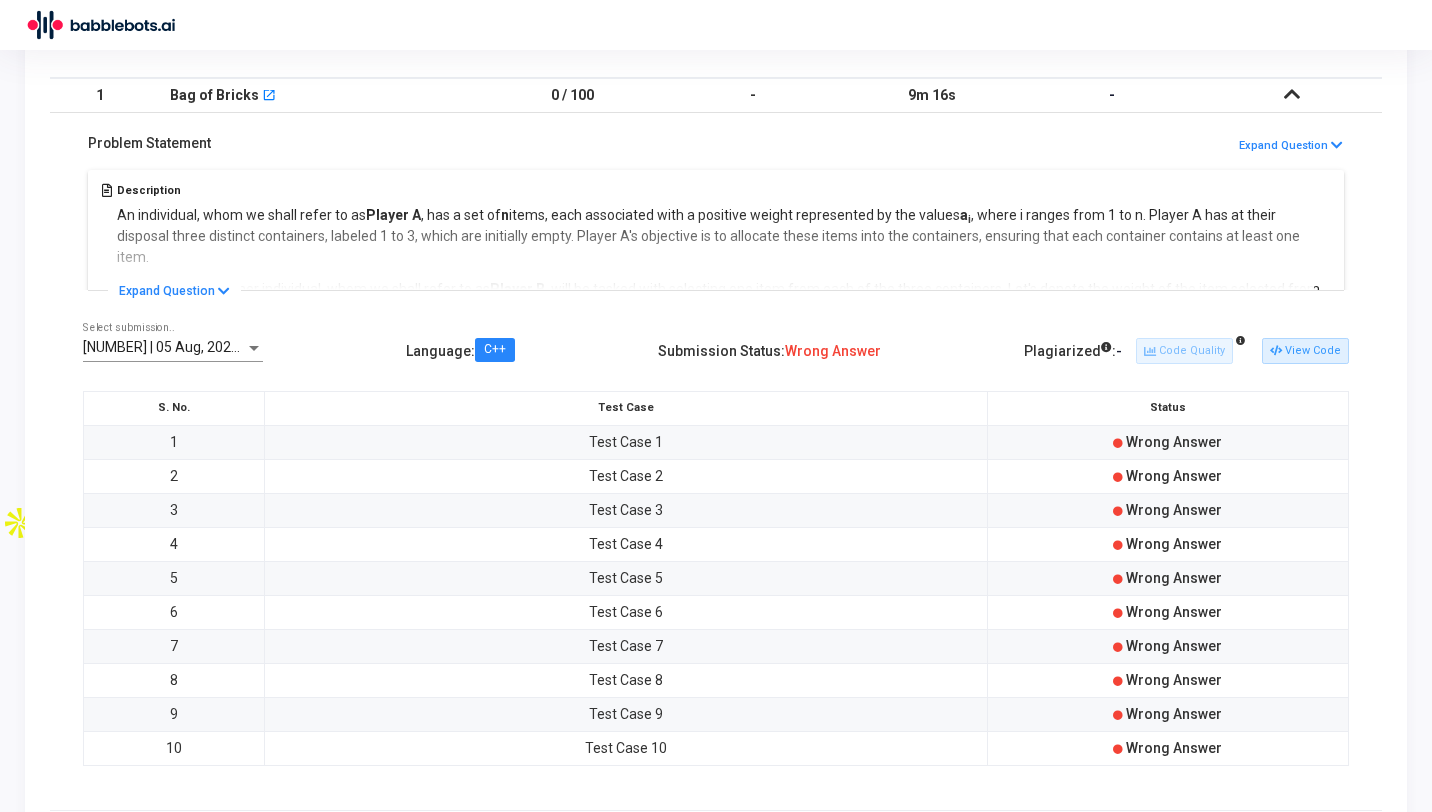 scroll, scrollTop: 364, scrollLeft: 0, axis: vertical 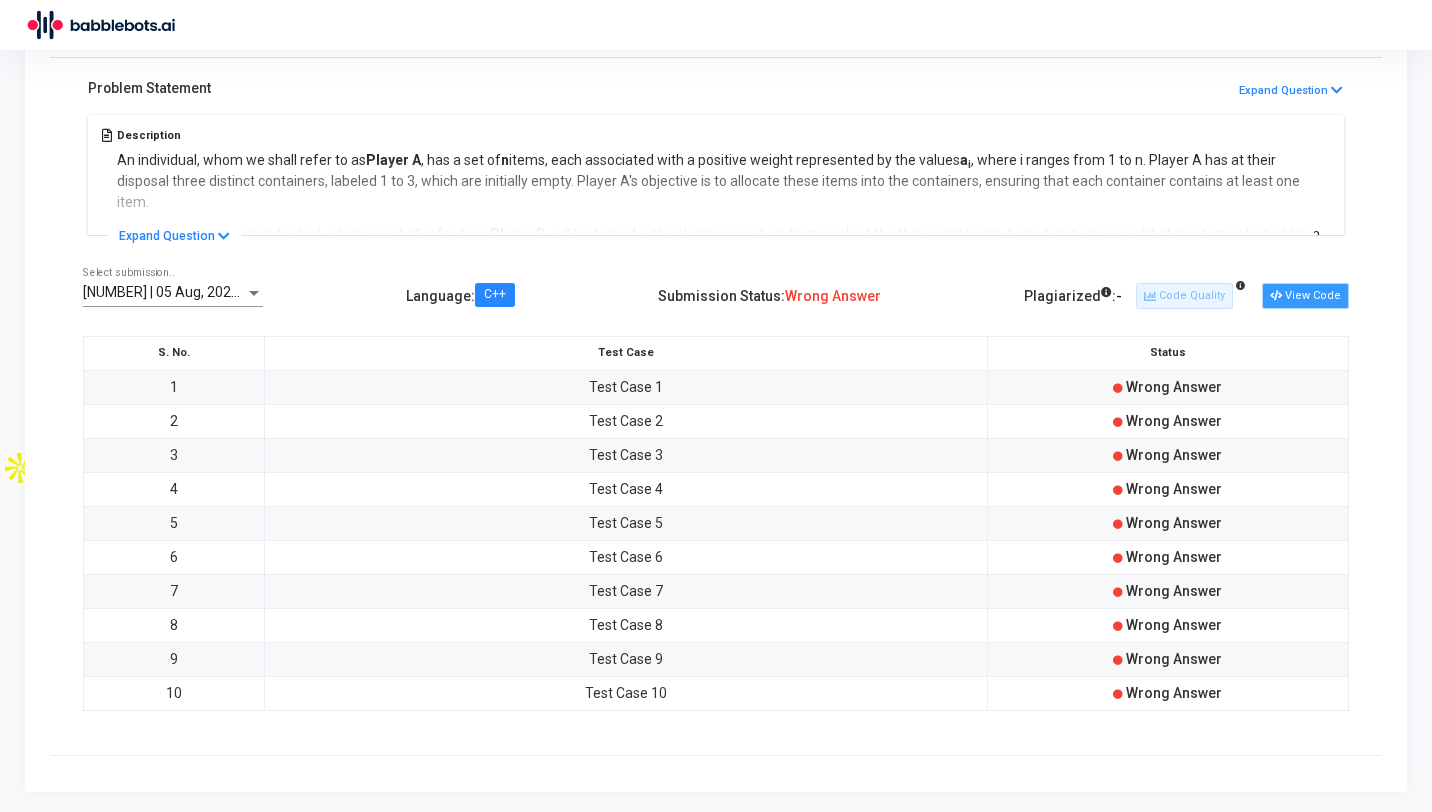 click on "View Code" at bounding box center [1305, 296] 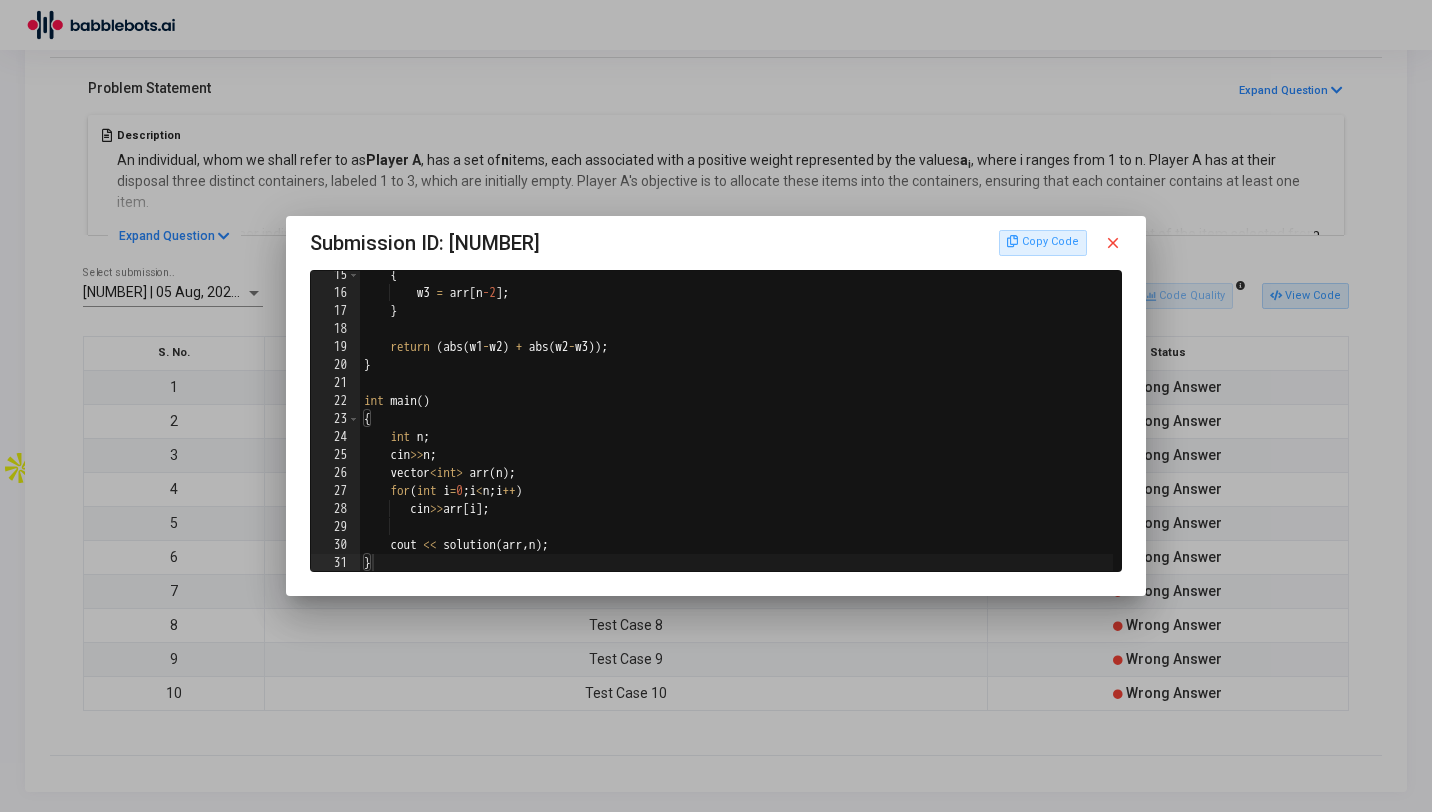 scroll, scrollTop: 0, scrollLeft: 0, axis: both 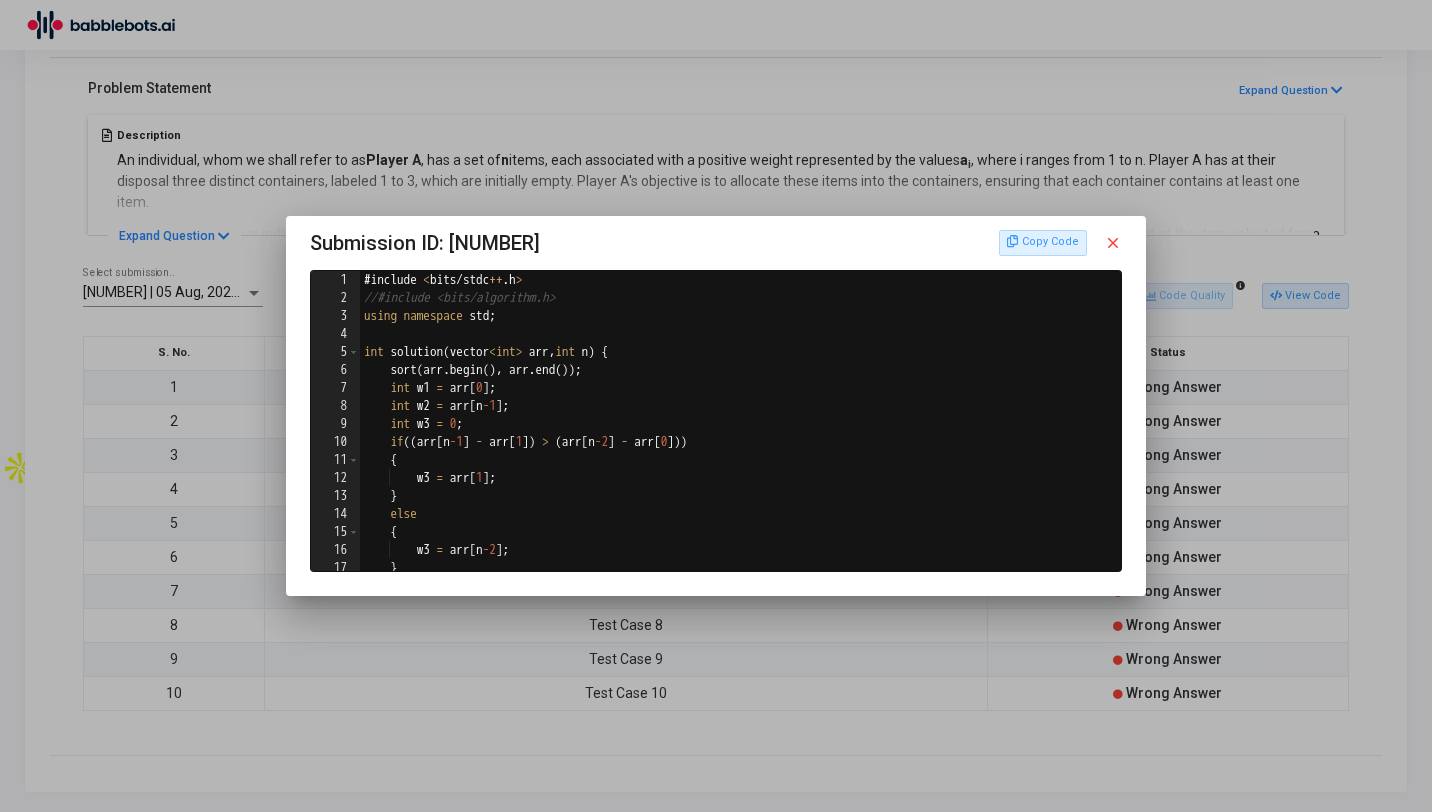 type 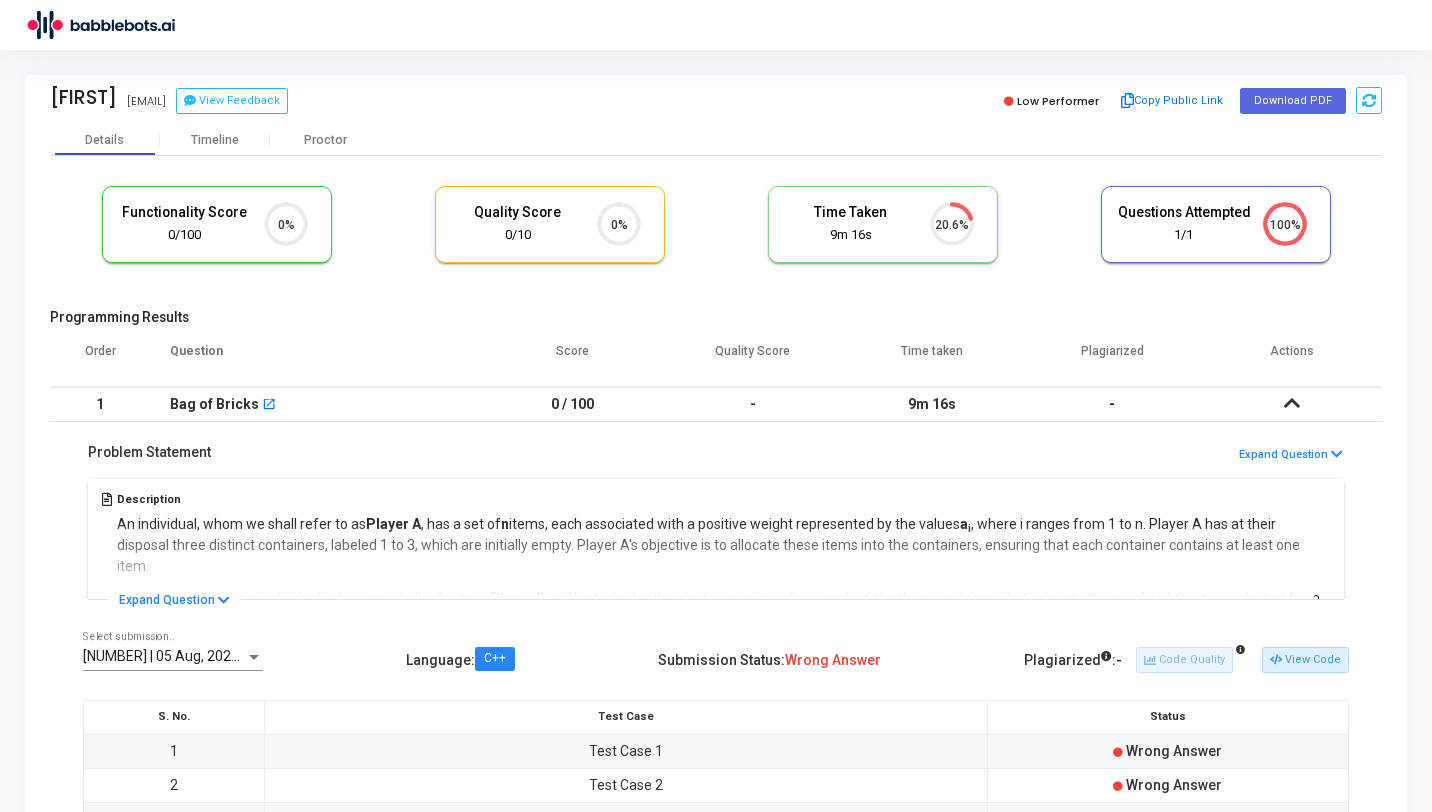 scroll, scrollTop: 359, scrollLeft: 0, axis: vertical 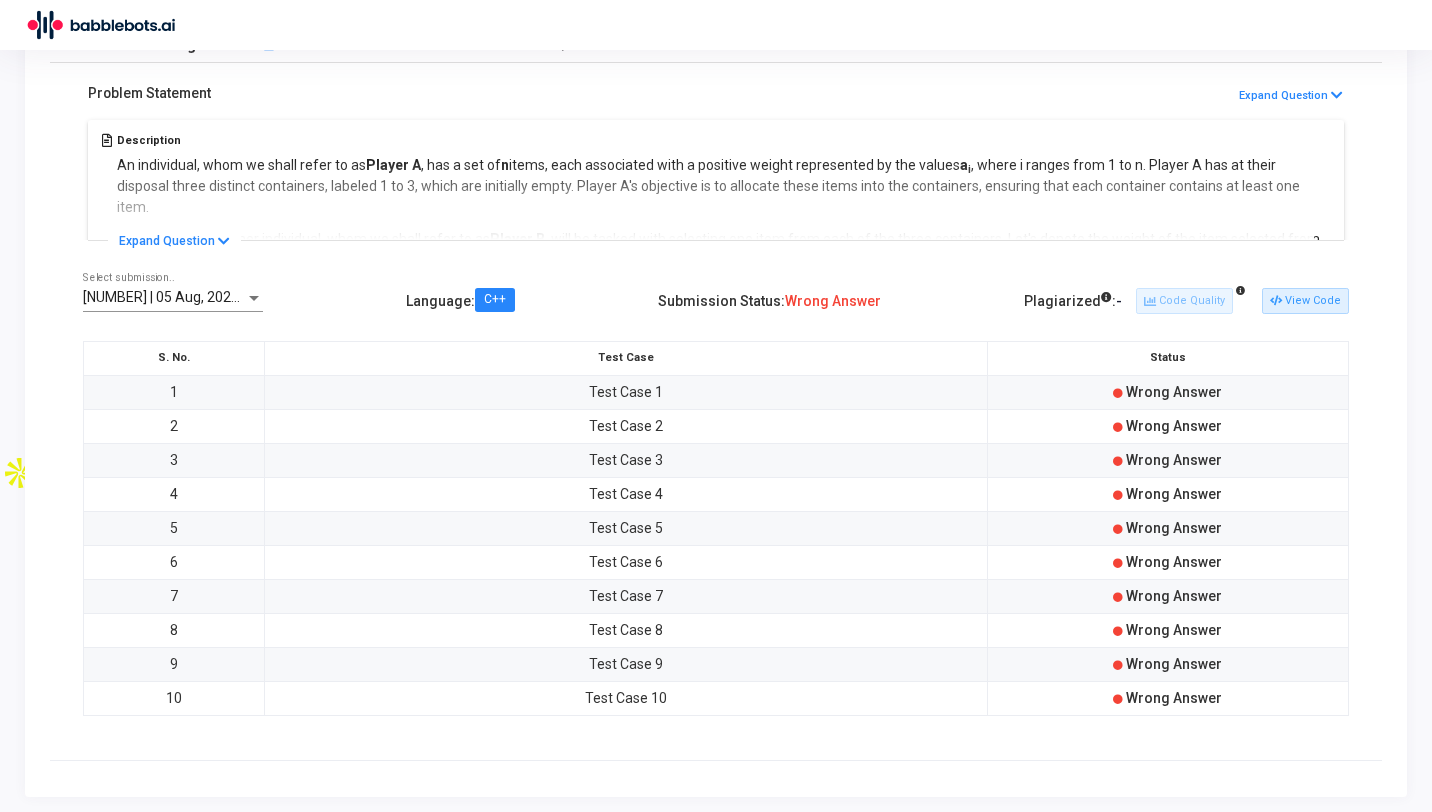 type 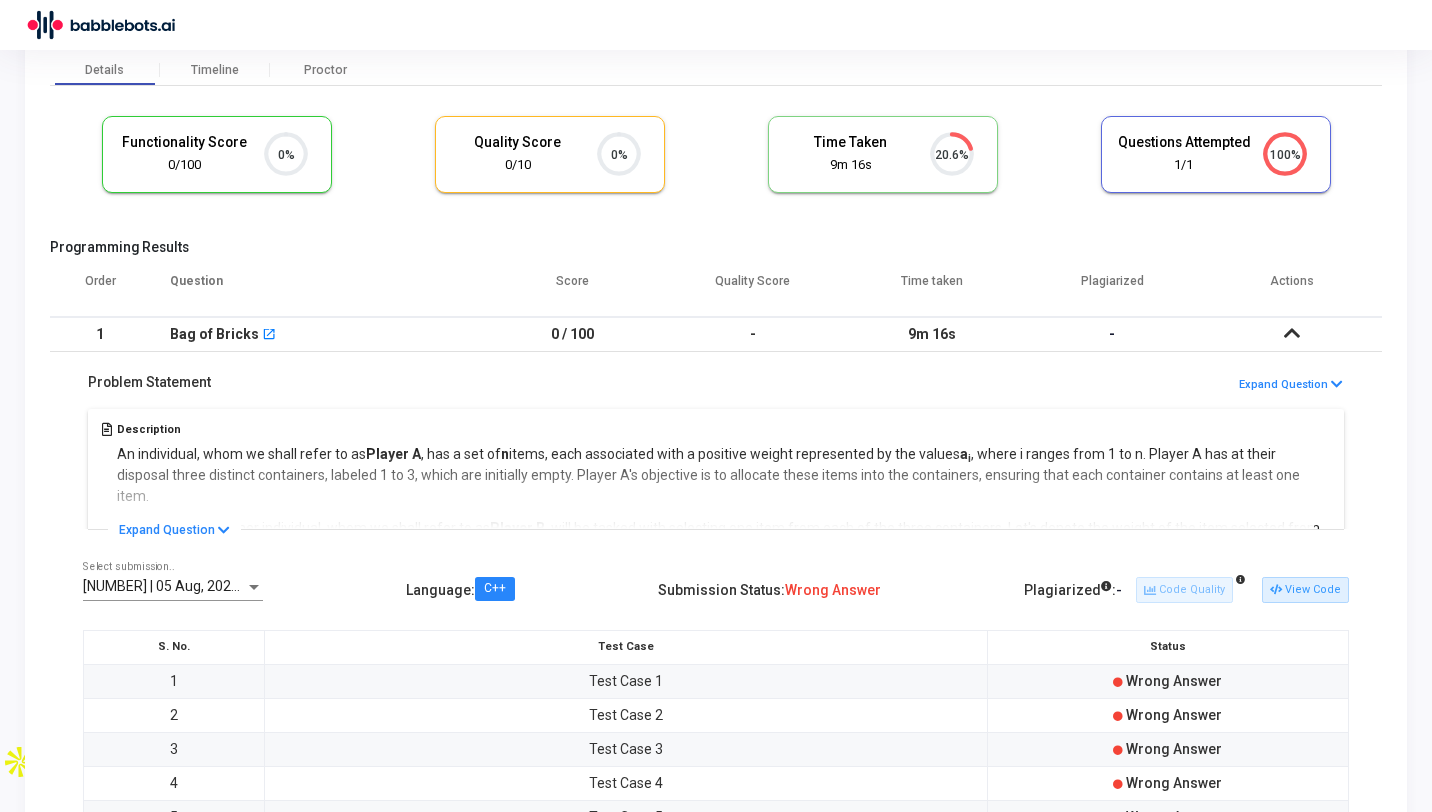 scroll, scrollTop: 0, scrollLeft: 0, axis: both 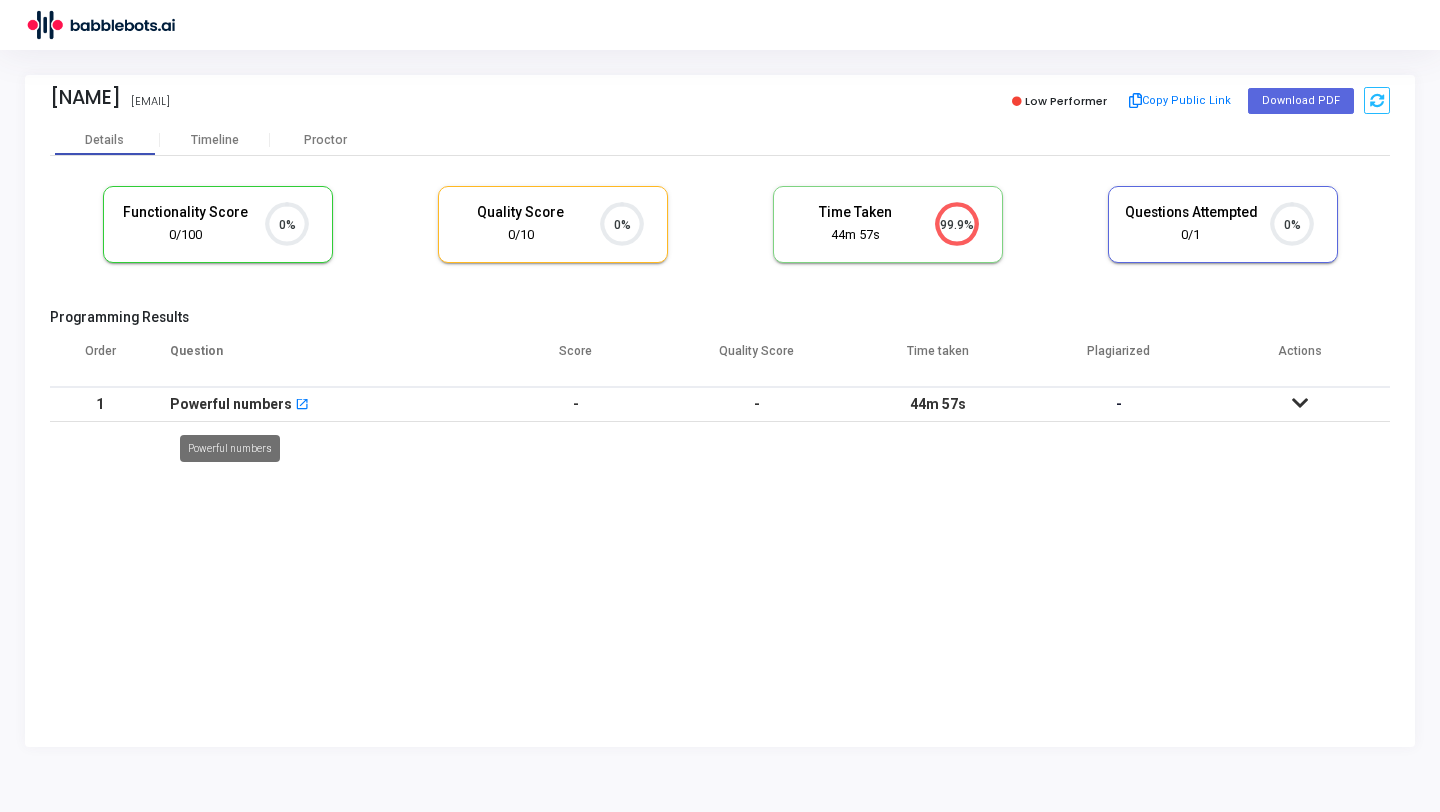 click on "Powerful numbers" at bounding box center (231, 404) 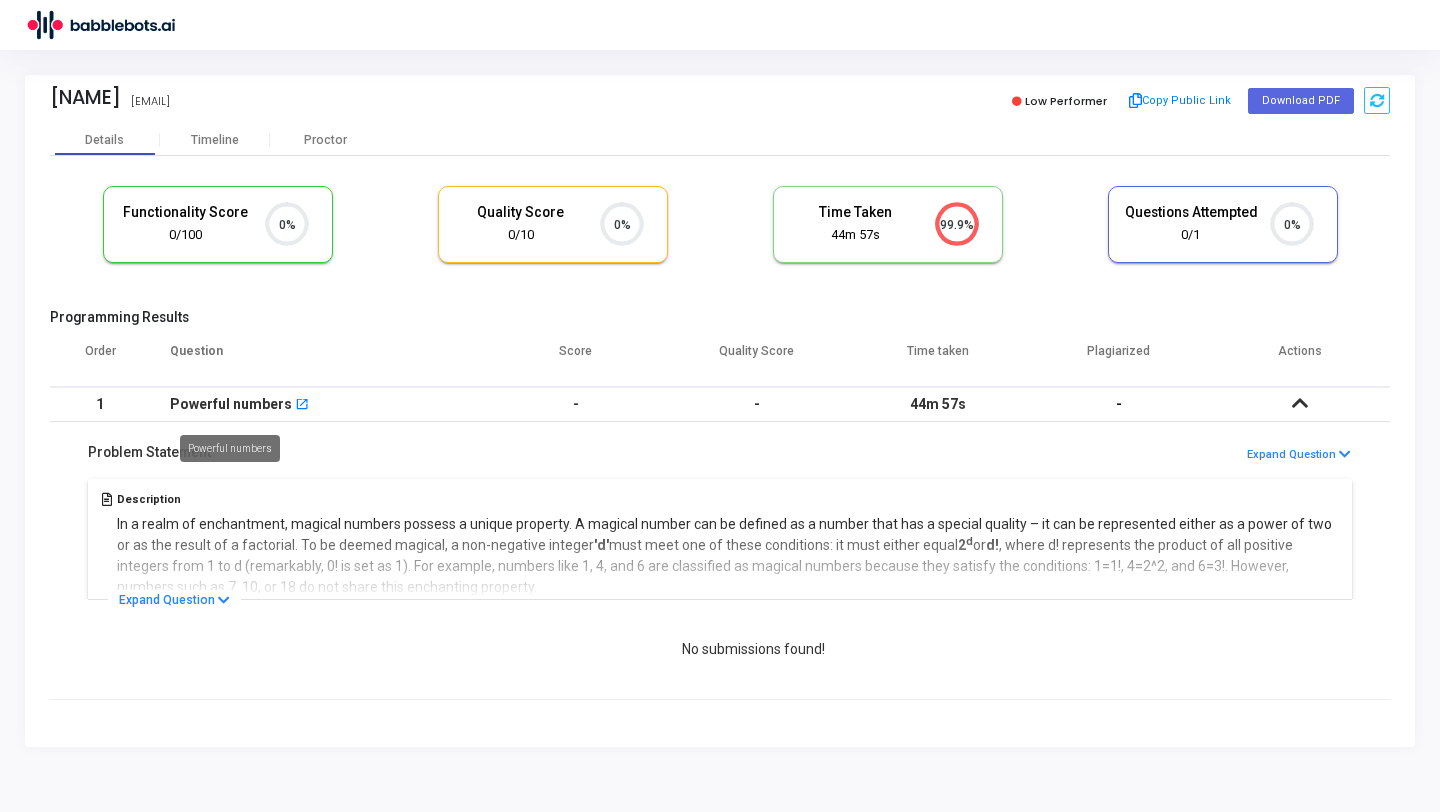 click on "Powerful numbers" at bounding box center (231, 404) 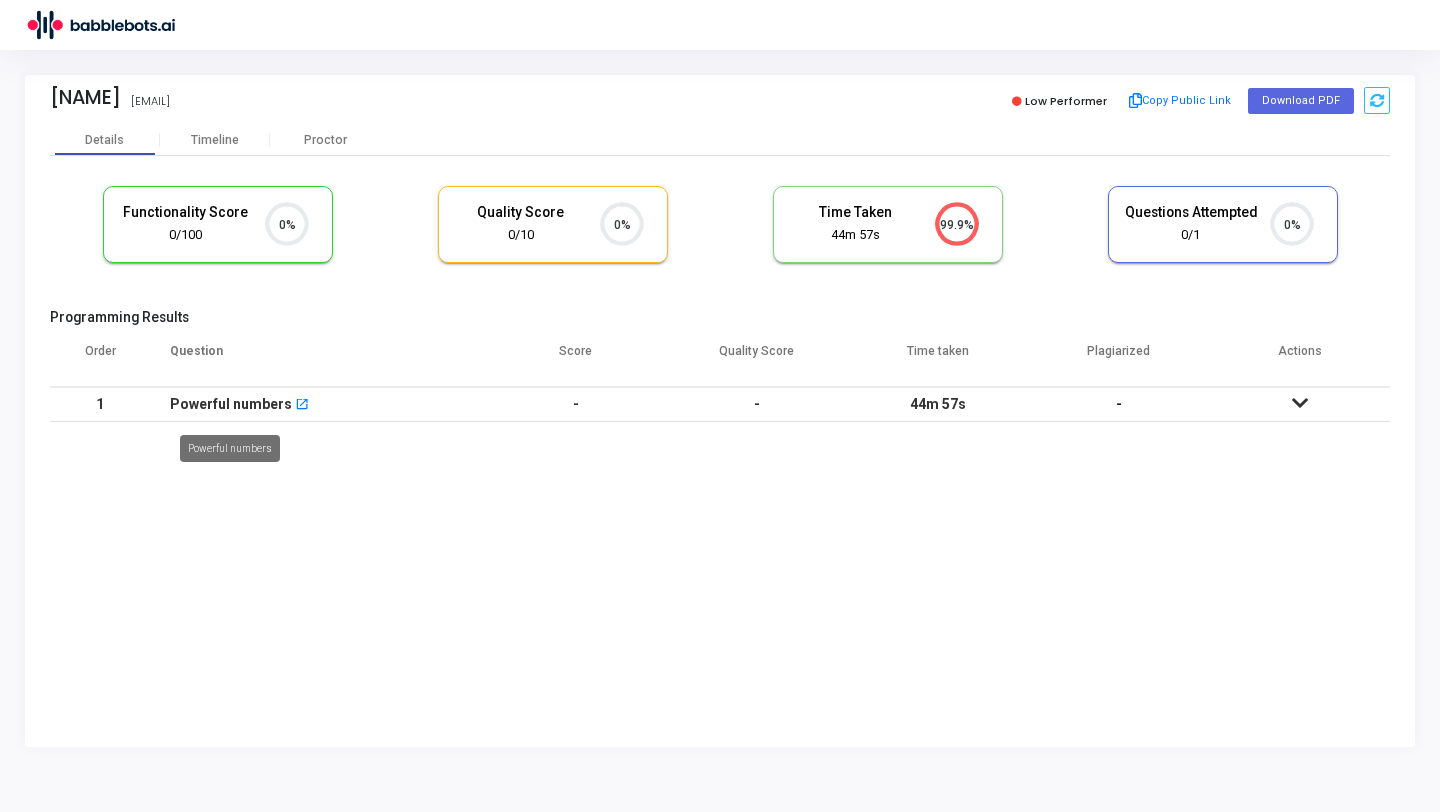 click on "Powerful numbers" at bounding box center (231, 404) 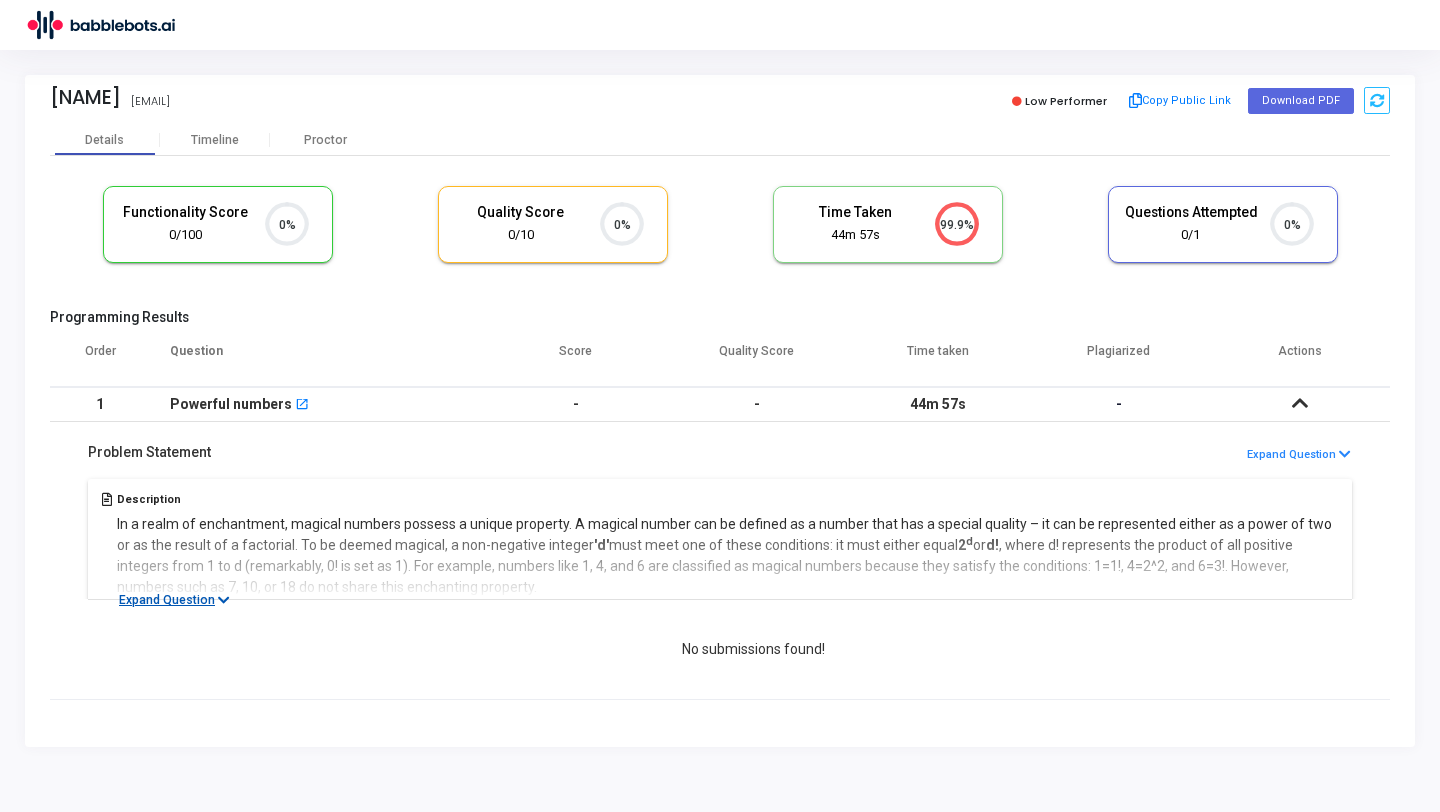 click on "Expand Question" at bounding box center (174, 600) 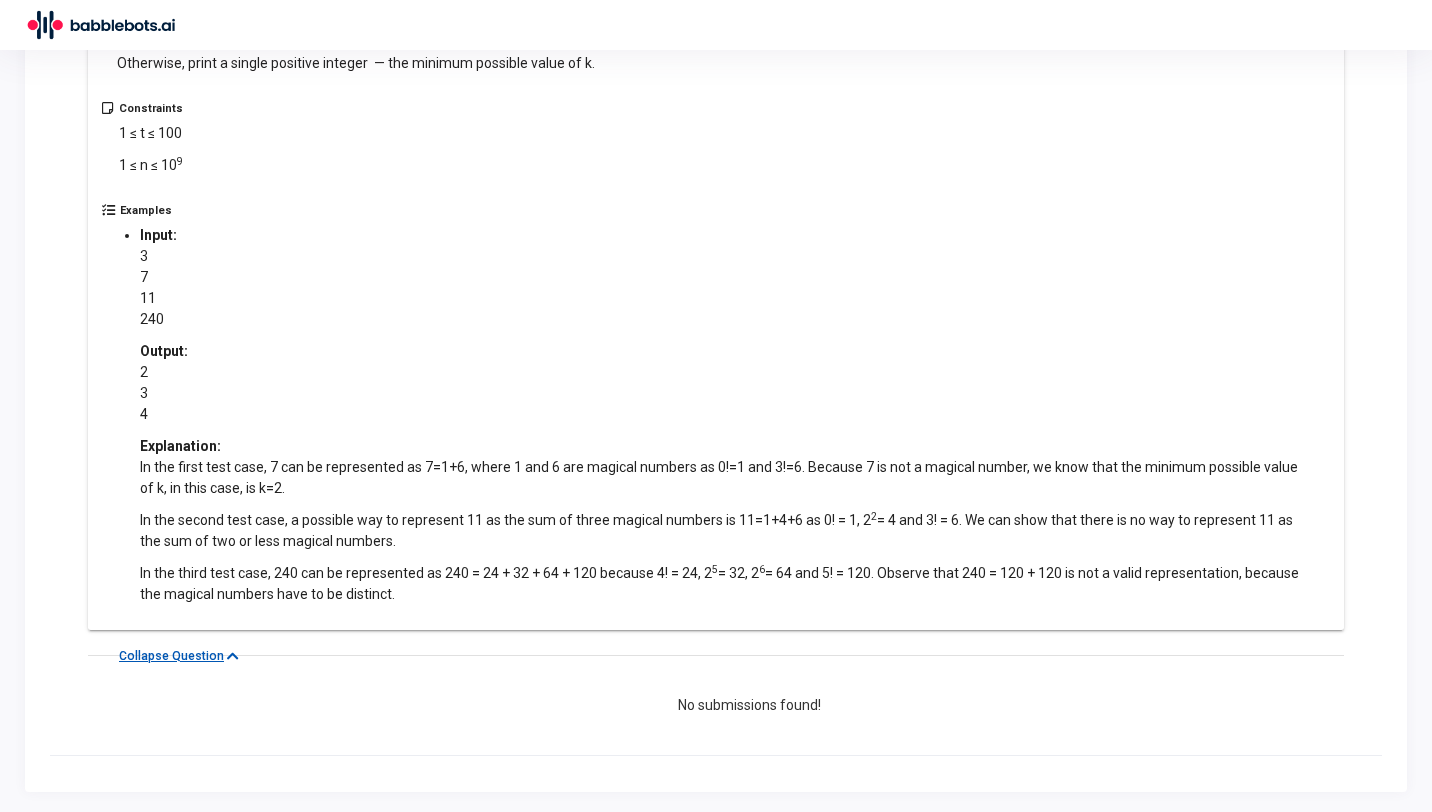 scroll, scrollTop: 0, scrollLeft: 0, axis: both 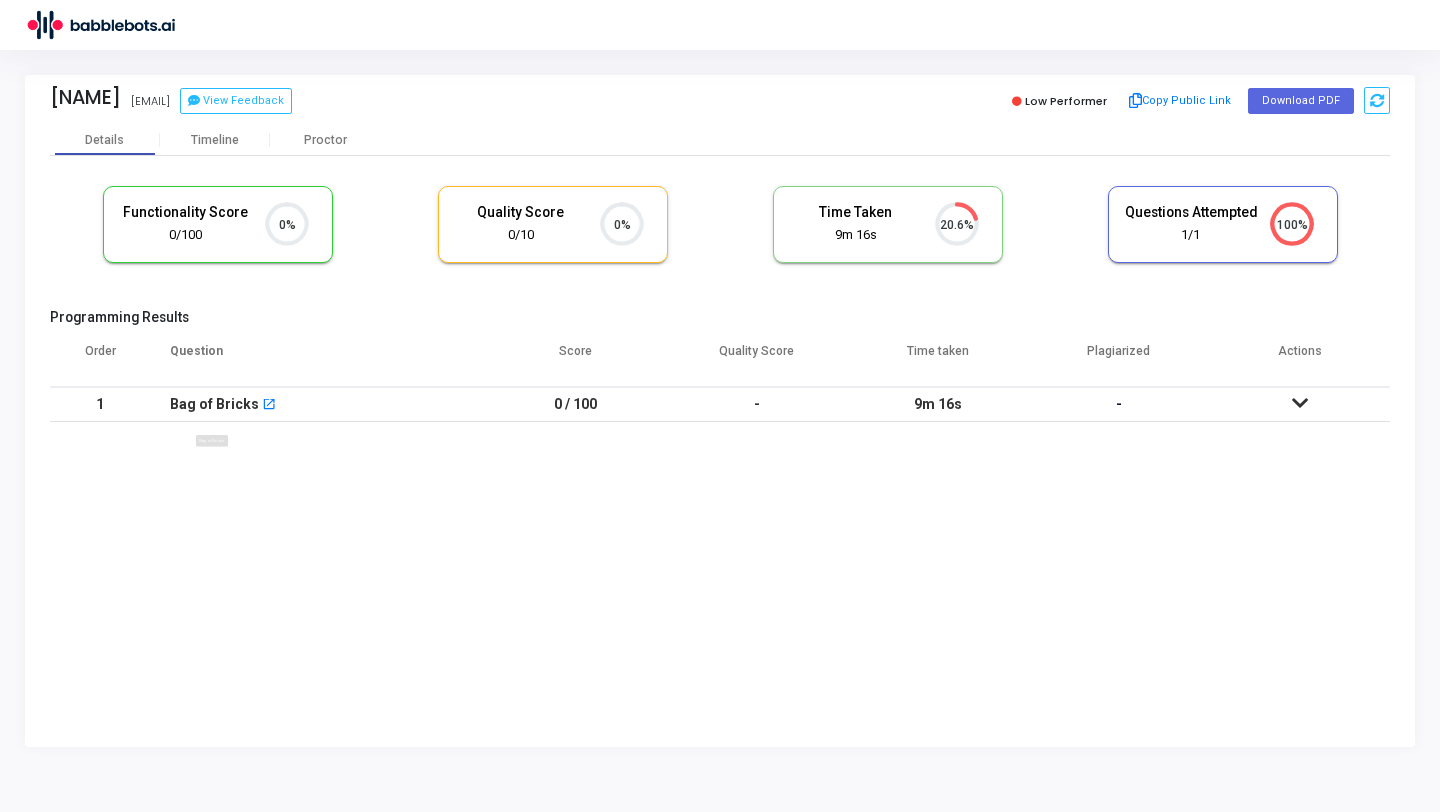 click on "Bag of Bricks" at bounding box center (214, 404) 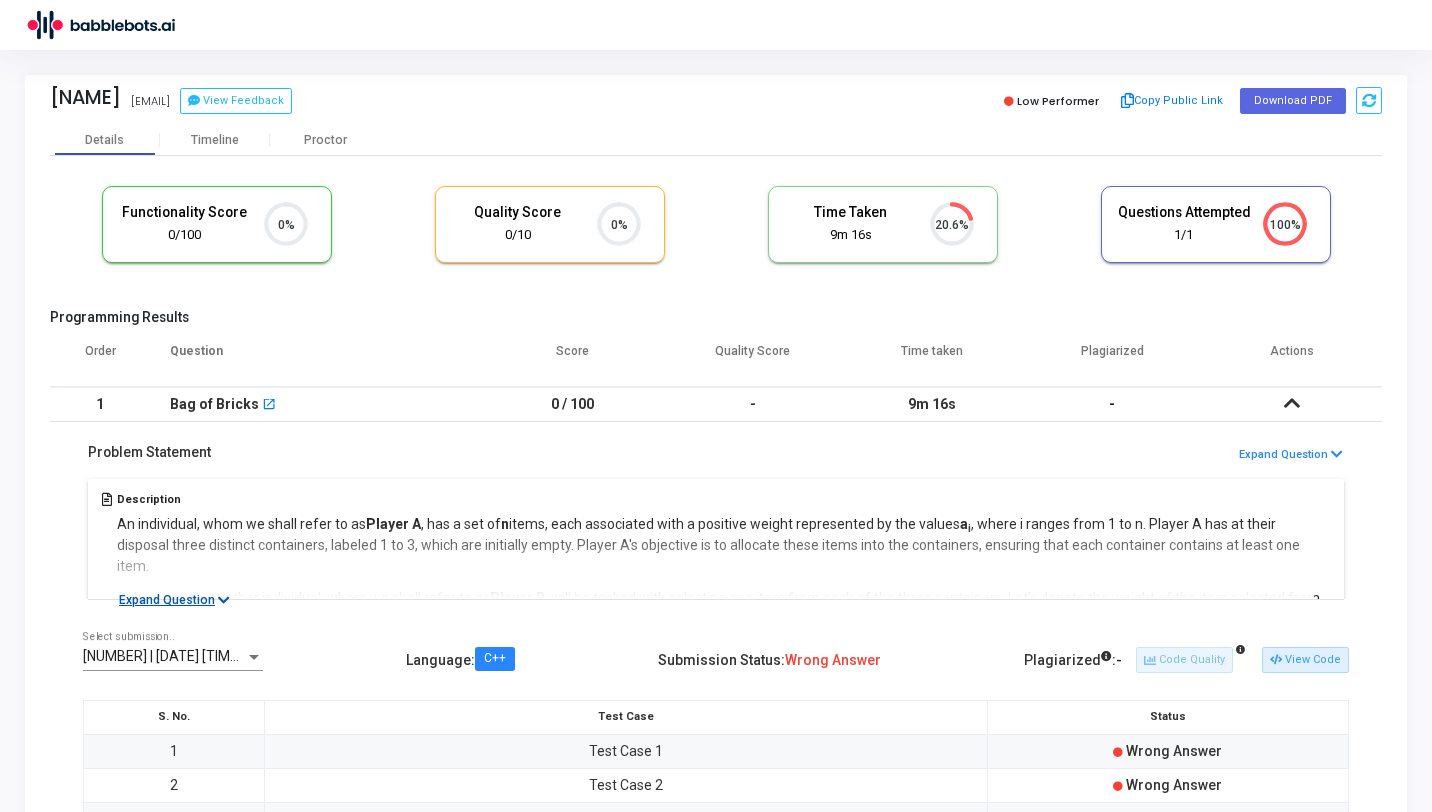 click on "Expand Question" at bounding box center (174, 600) 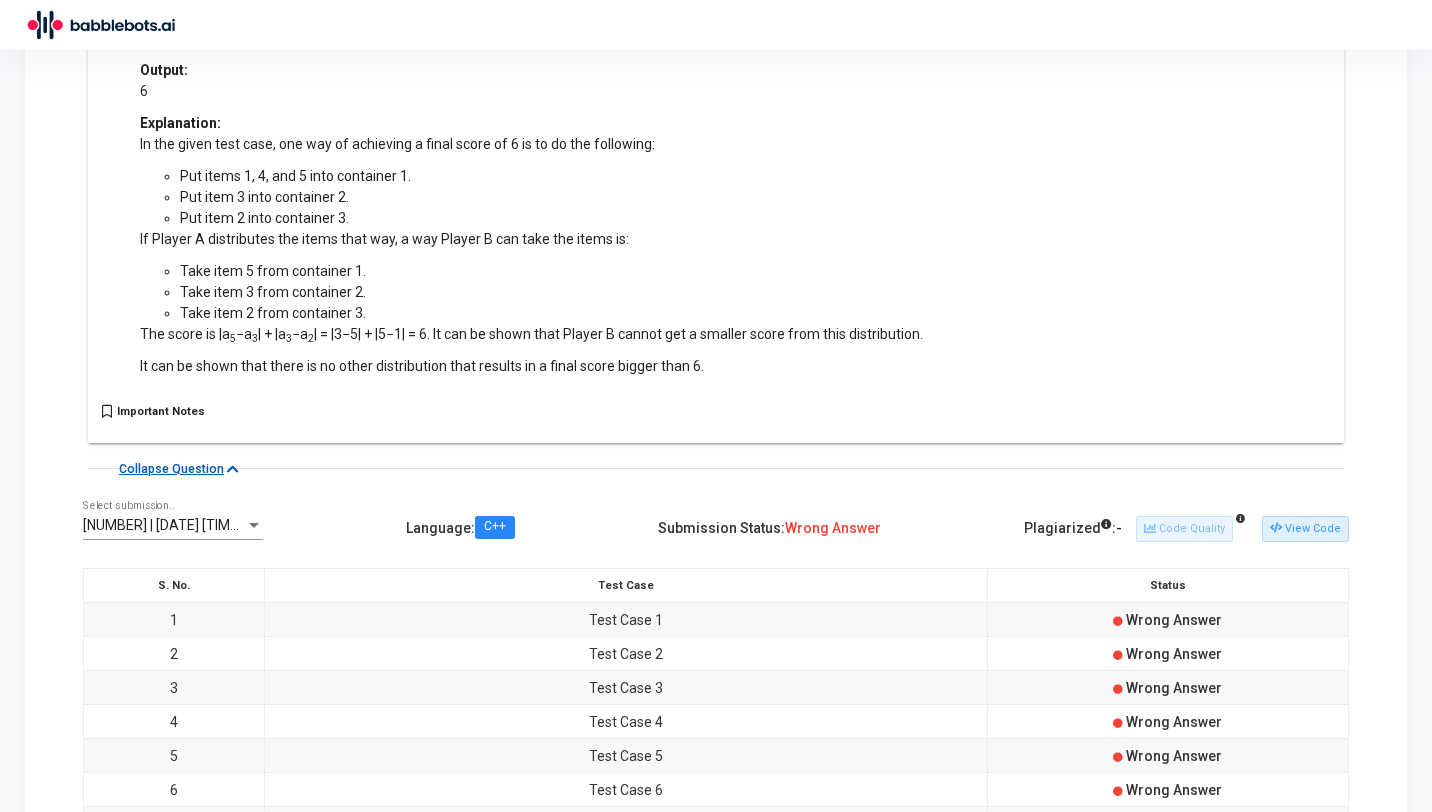 scroll, scrollTop: 940, scrollLeft: 0, axis: vertical 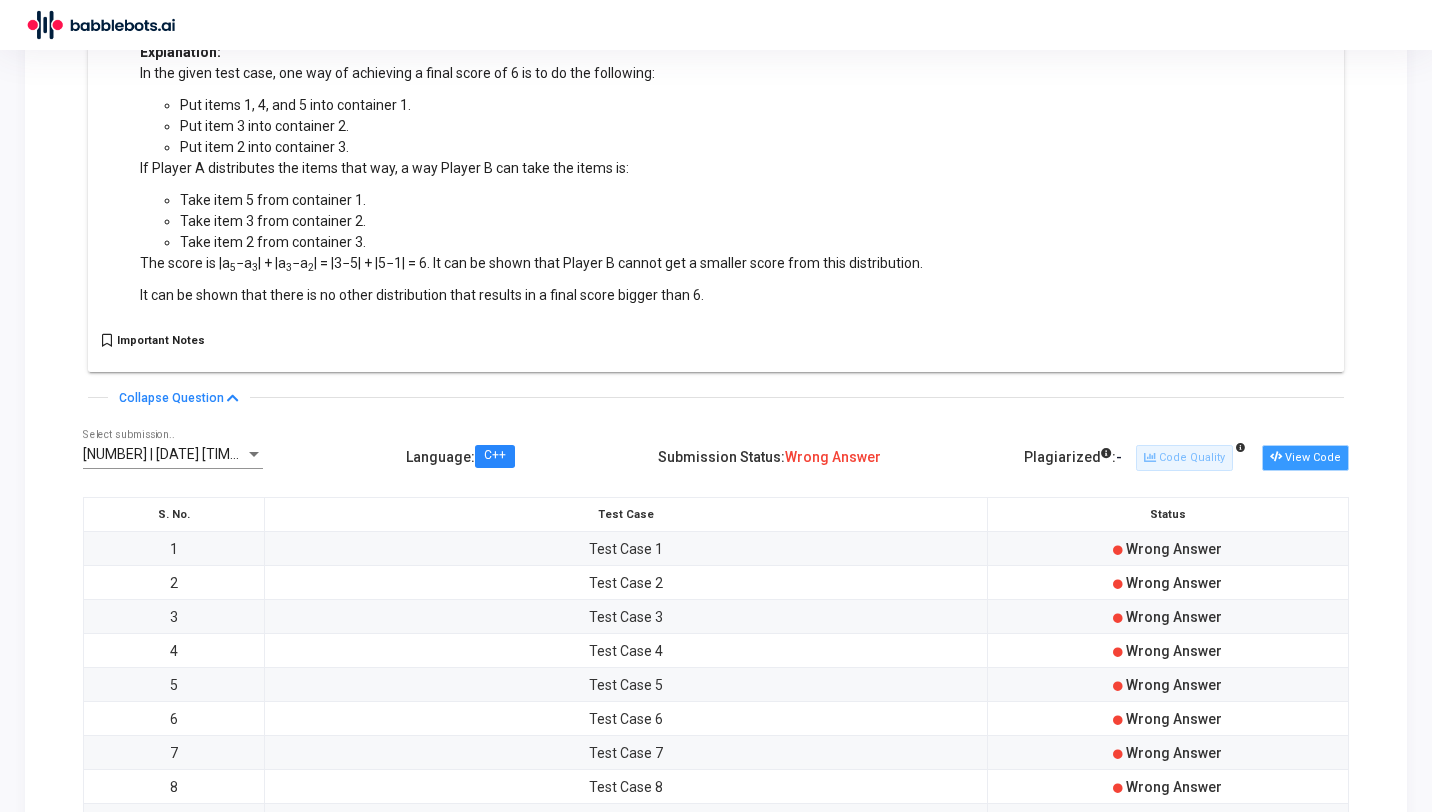 click on "View Code" at bounding box center [1305, 458] 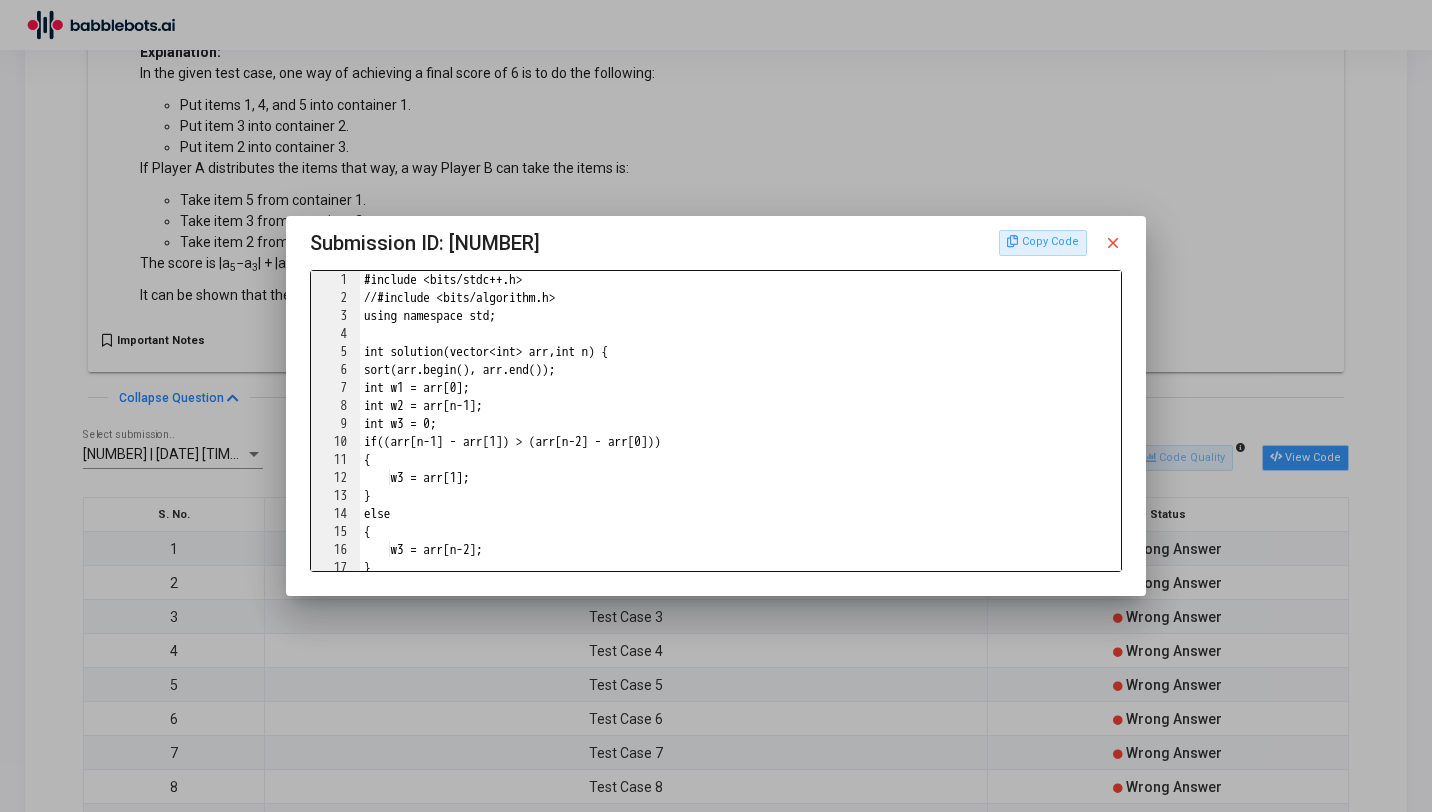 scroll, scrollTop: 0, scrollLeft: 0, axis: both 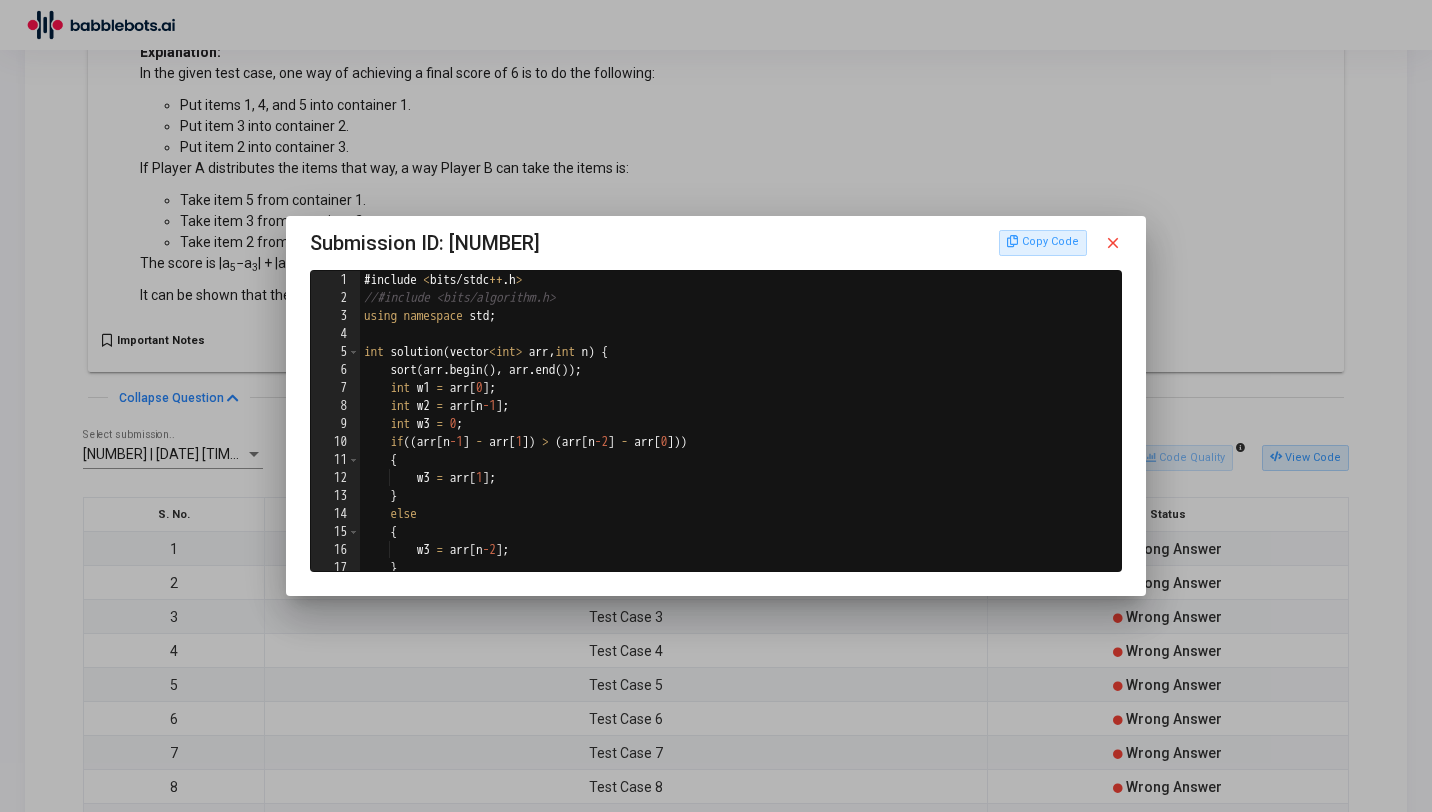 type 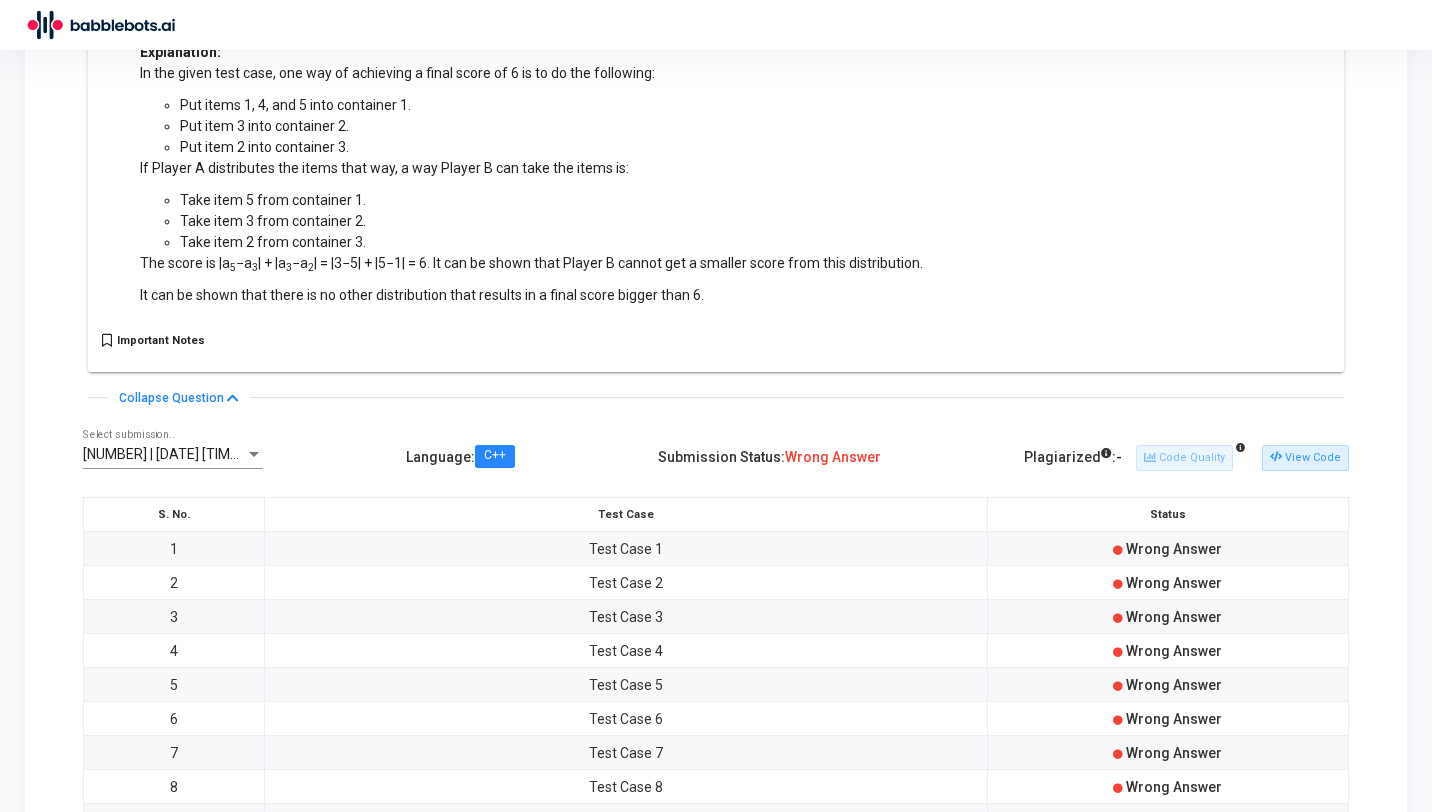 scroll, scrollTop: 0, scrollLeft: 0, axis: both 